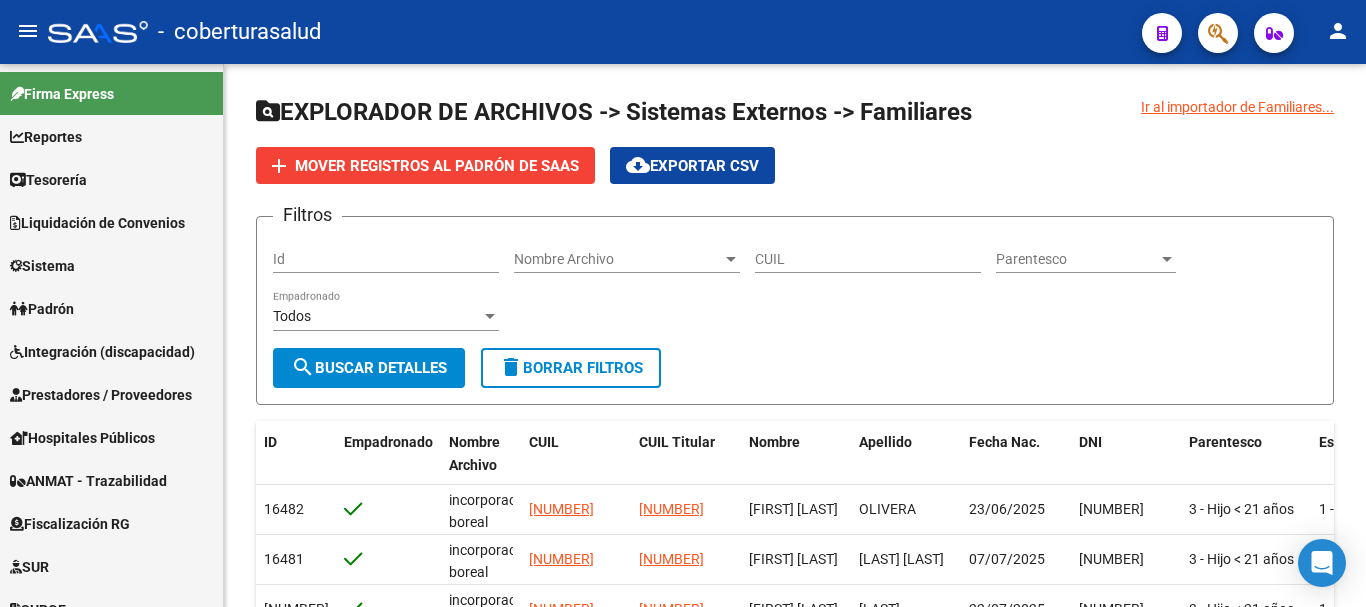 scroll, scrollTop: 0, scrollLeft: 0, axis: both 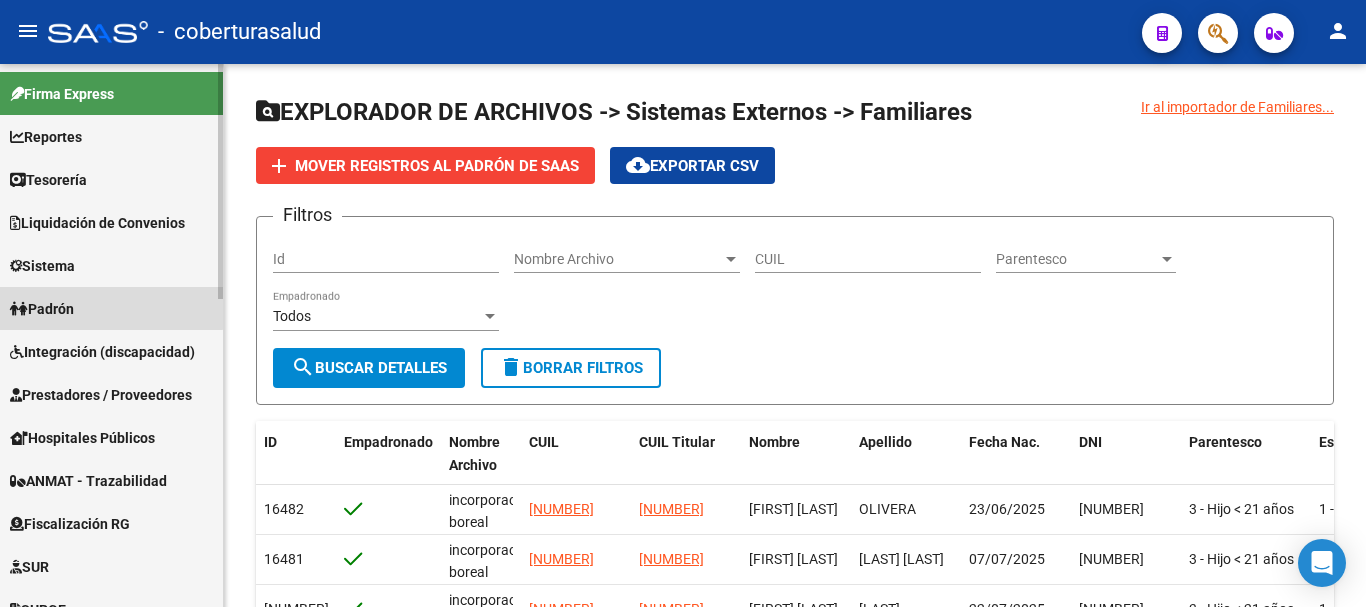 click on "Padrón" at bounding box center [42, 309] 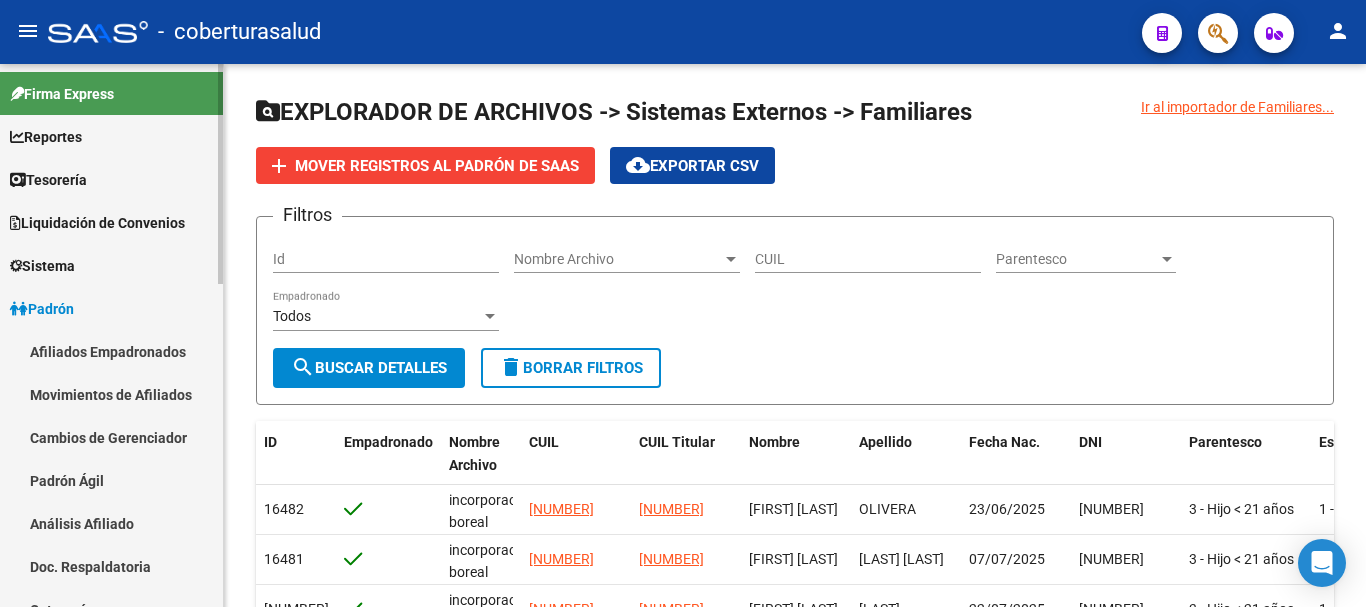 scroll, scrollTop: 100, scrollLeft: 0, axis: vertical 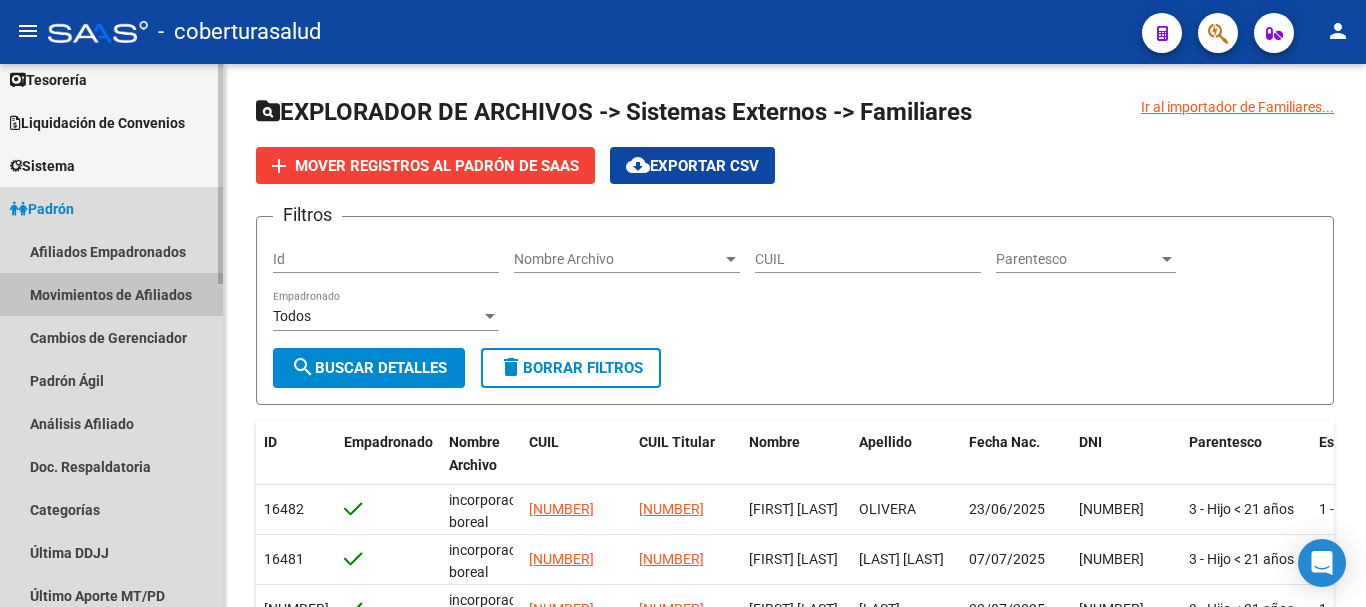 click on "Movimientos de Afiliados" at bounding box center (111, 294) 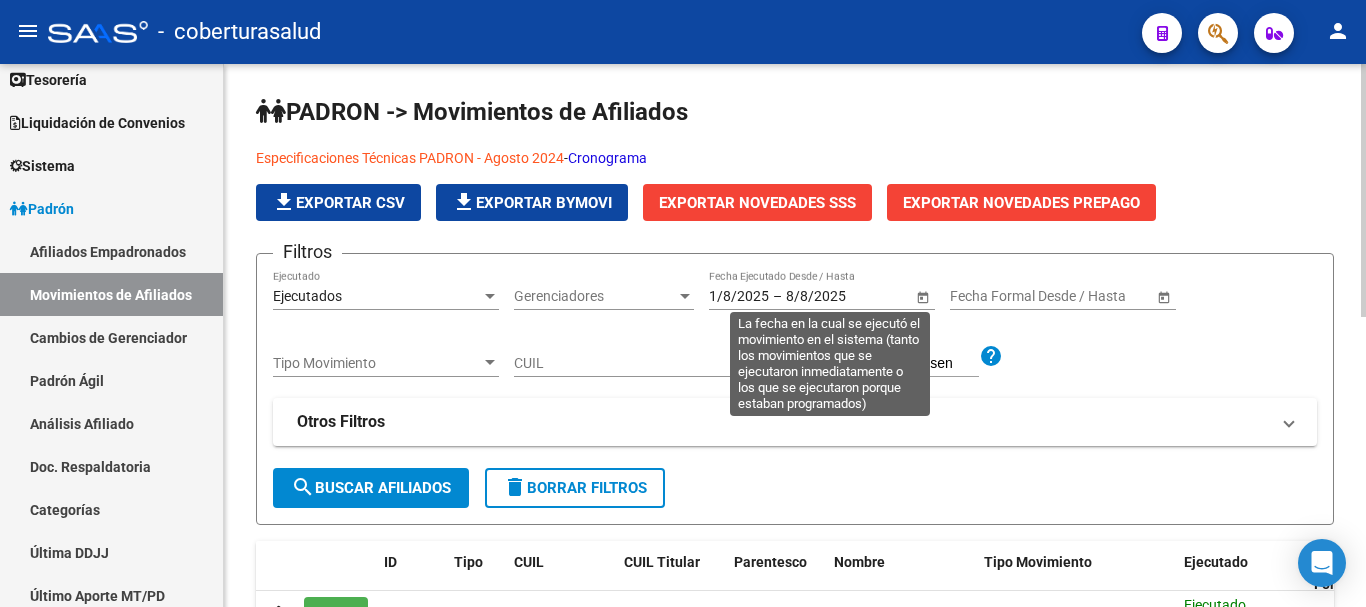 click 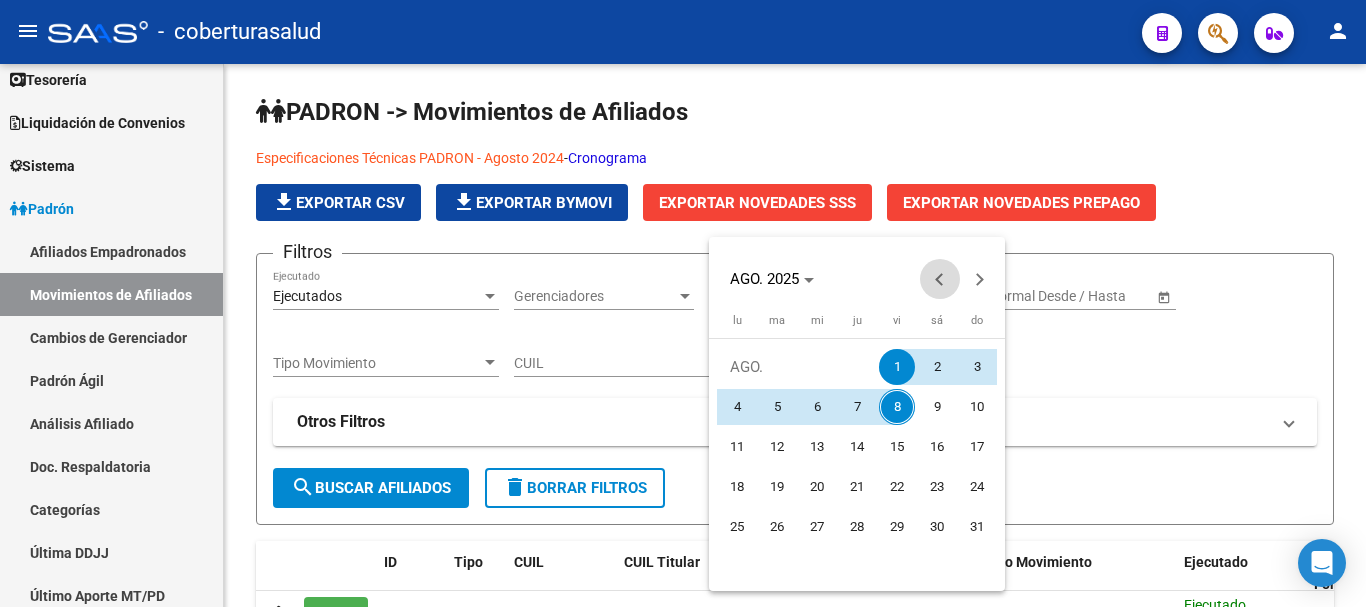 click at bounding box center [940, 279] 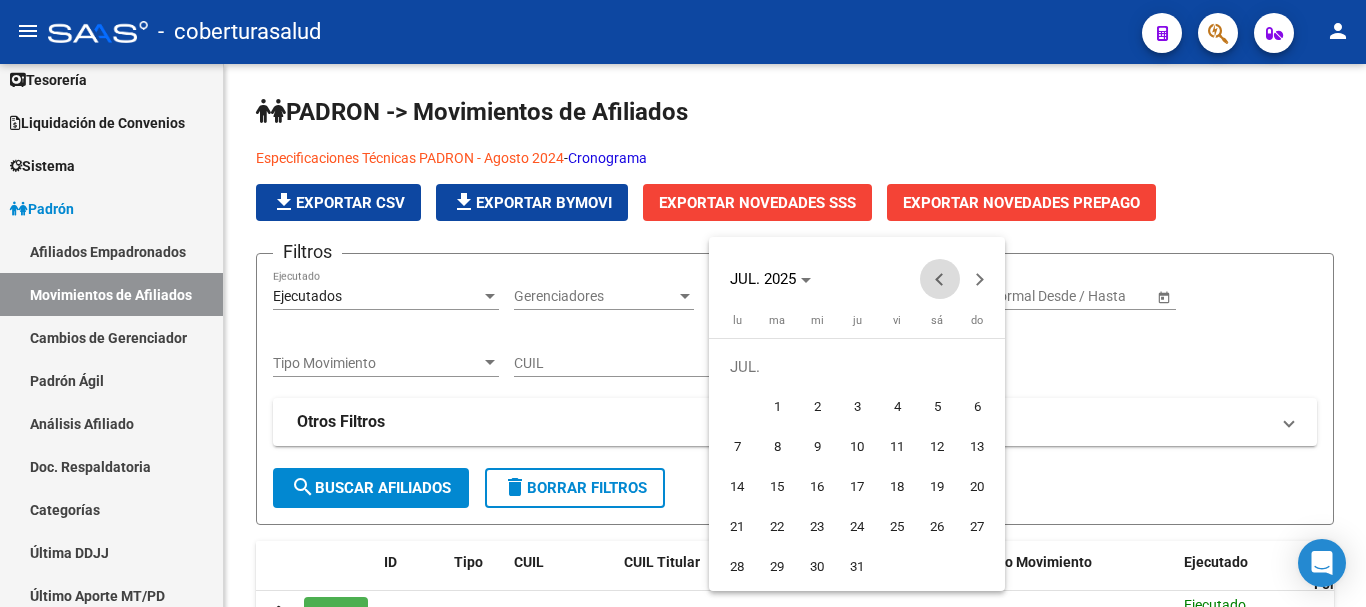 click at bounding box center (940, 279) 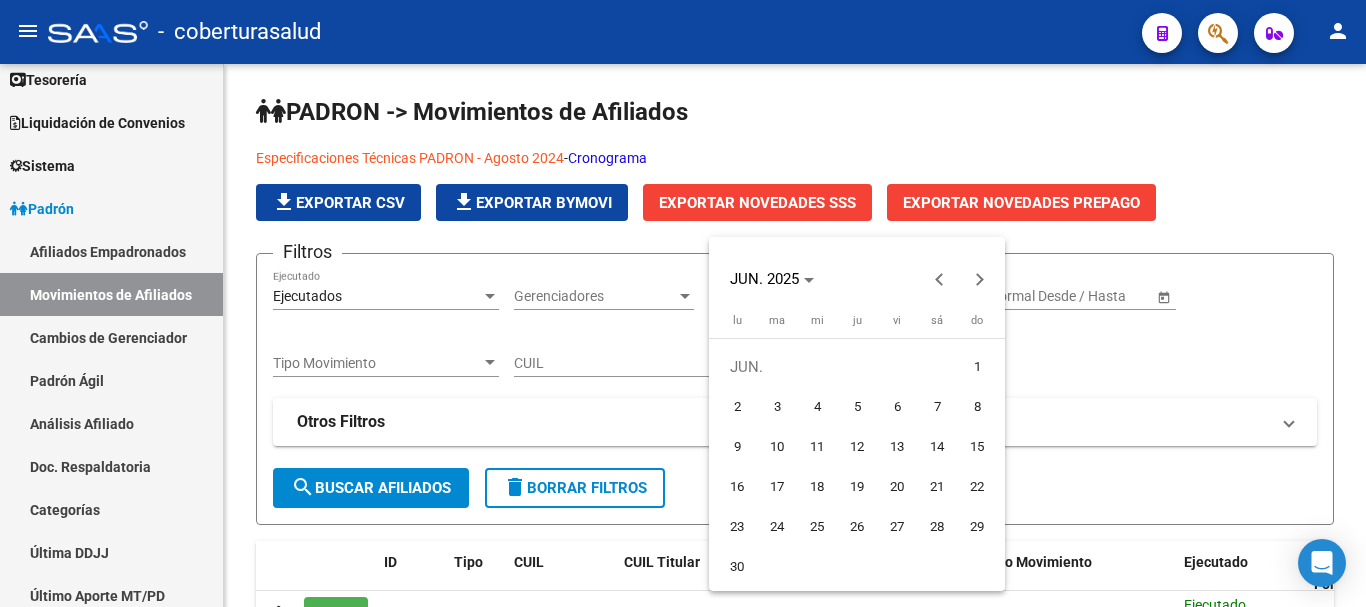 click on "1" at bounding box center [977, 367] 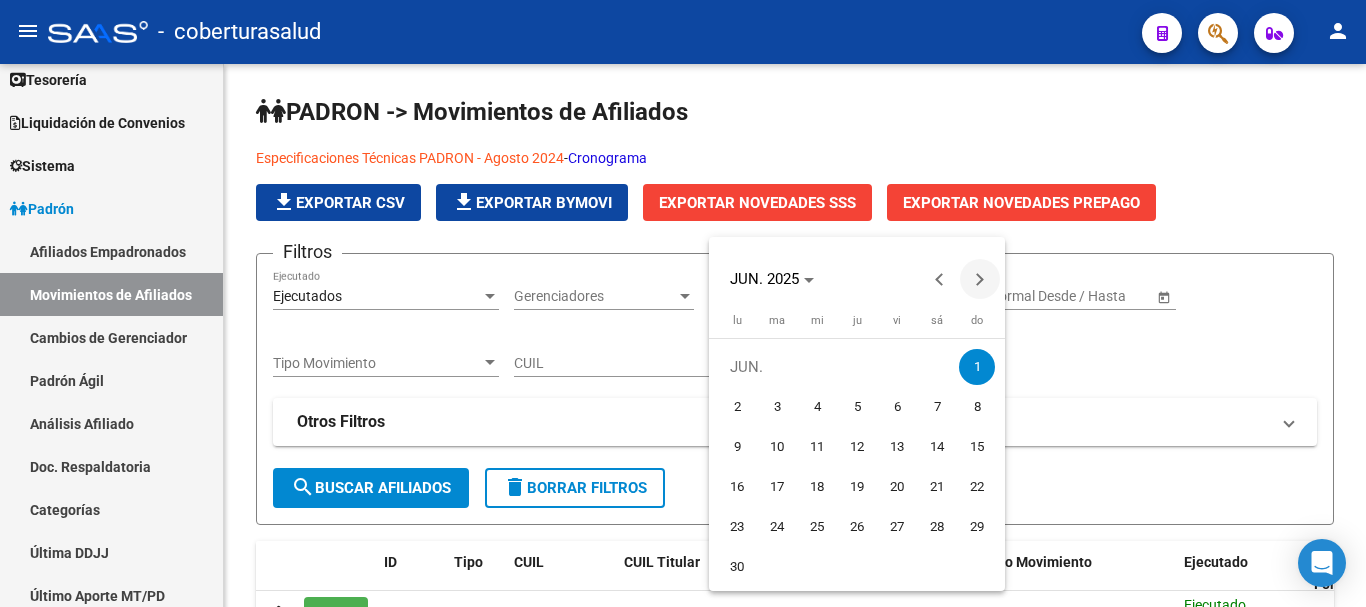 click at bounding box center (980, 279) 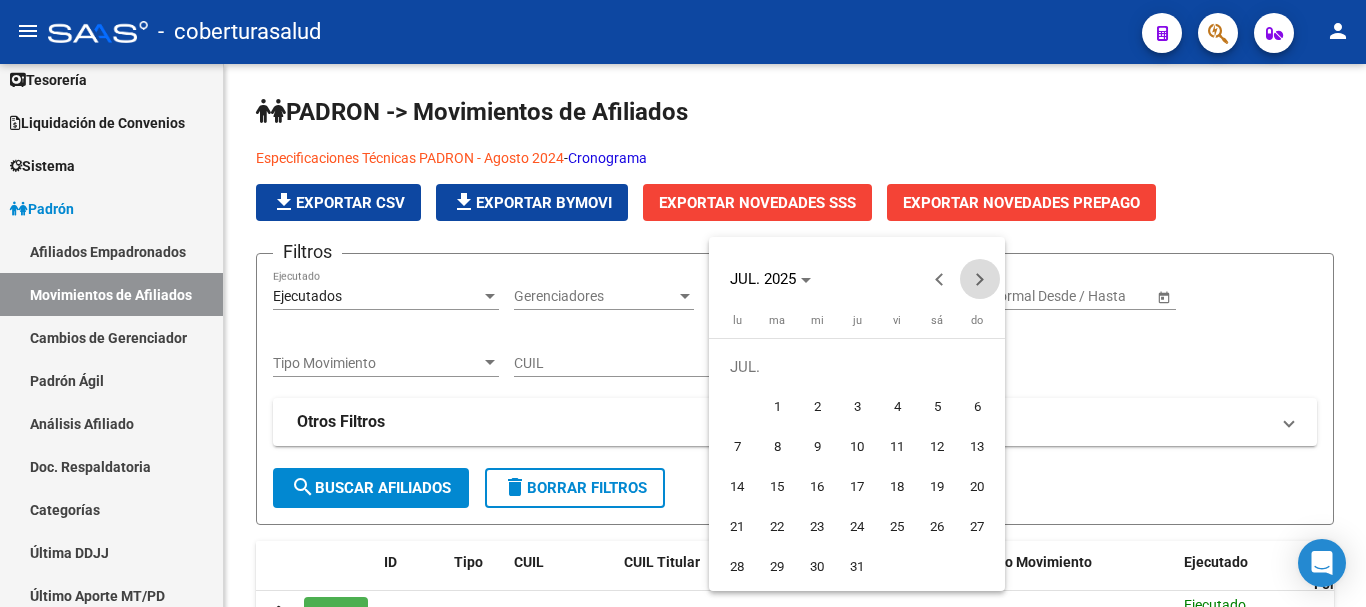 click at bounding box center (980, 279) 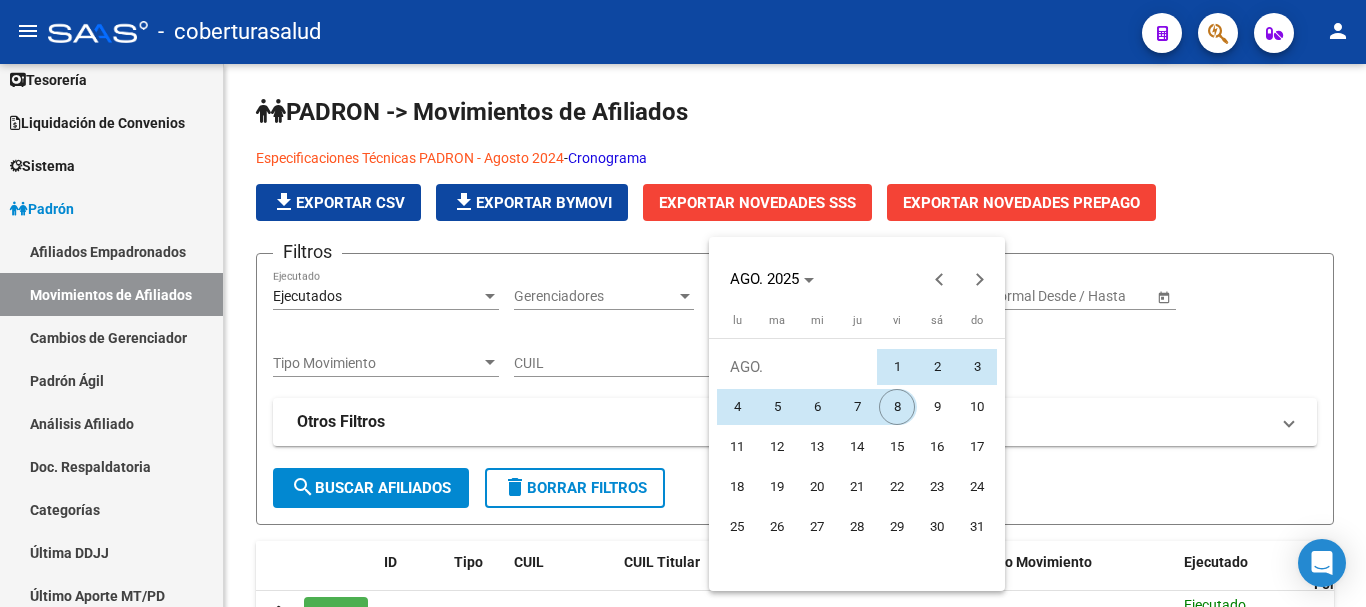 click on "8" at bounding box center (897, 407) 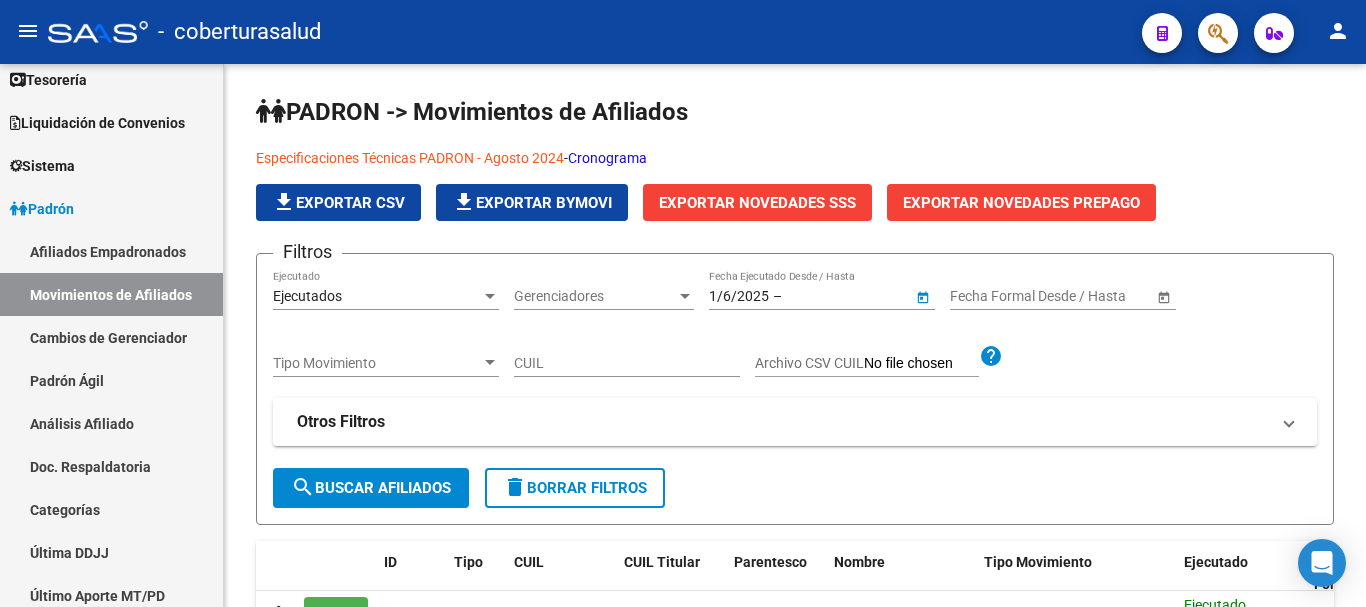 type on "8/8/2025" 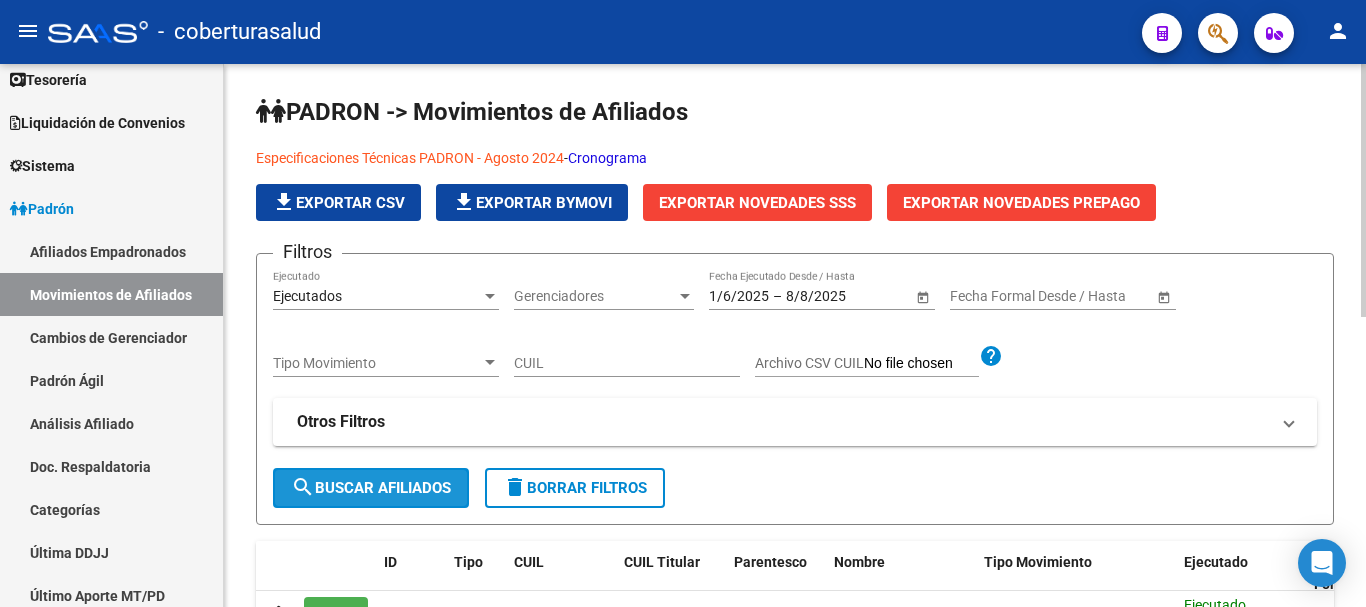 click on "search  Buscar Afiliados" 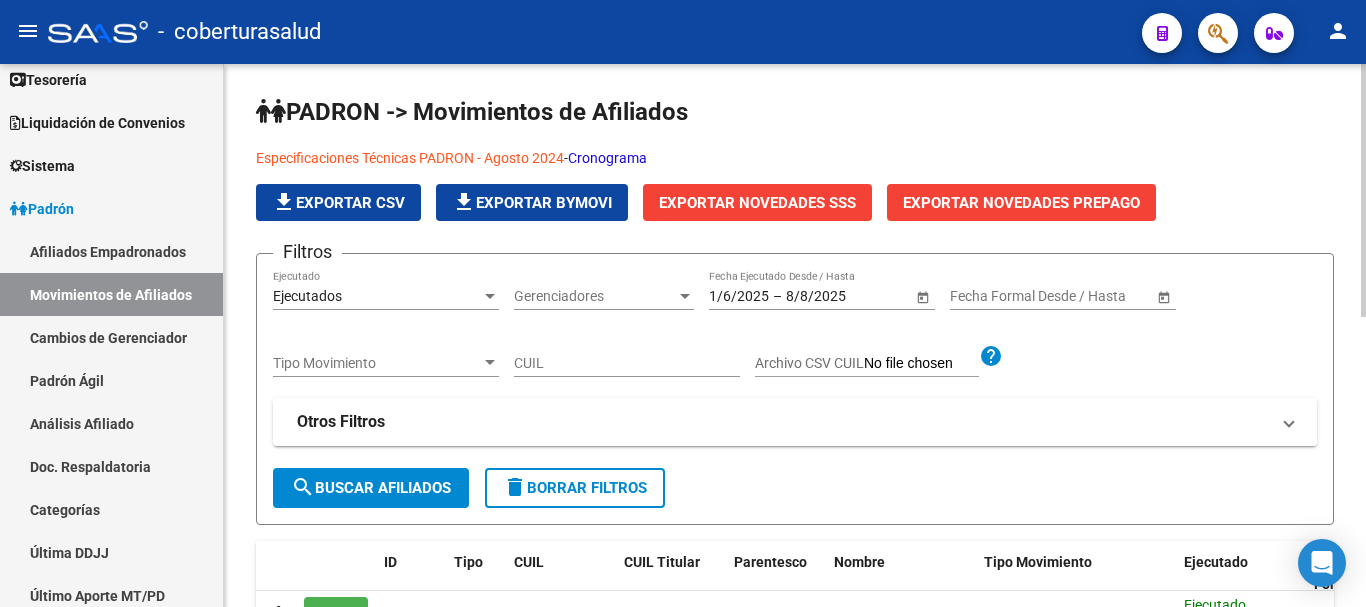 click on "search  Buscar Afiliados" 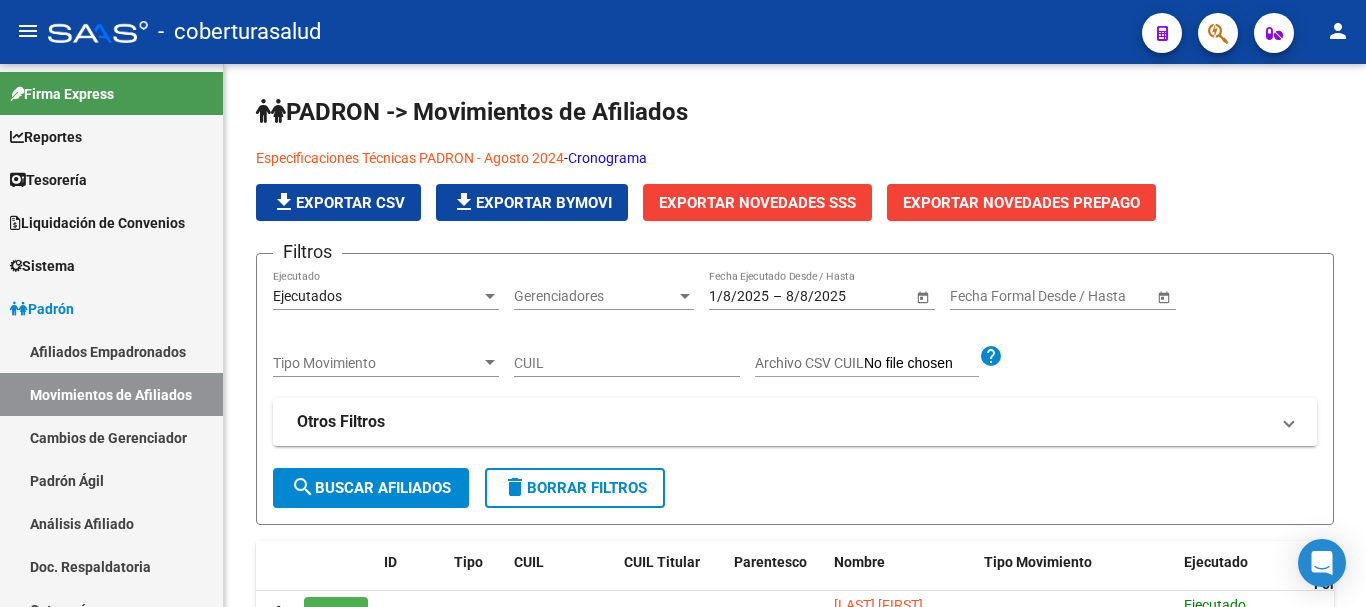 scroll, scrollTop: 0, scrollLeft: 0, axis: both 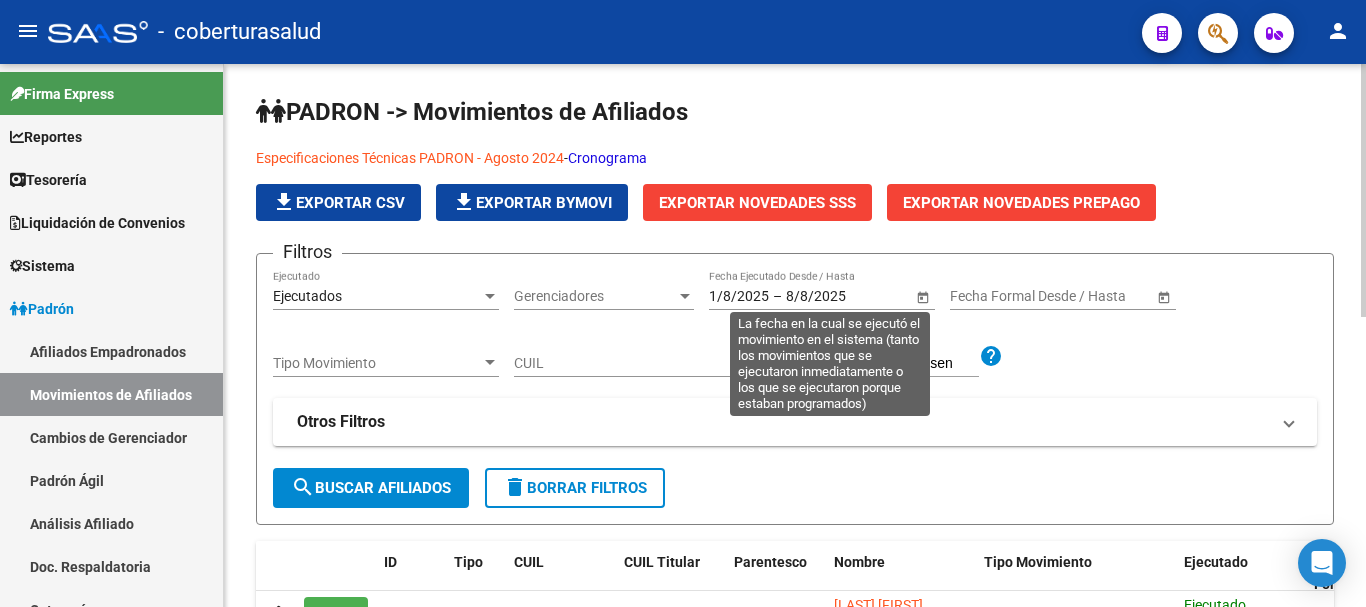 click 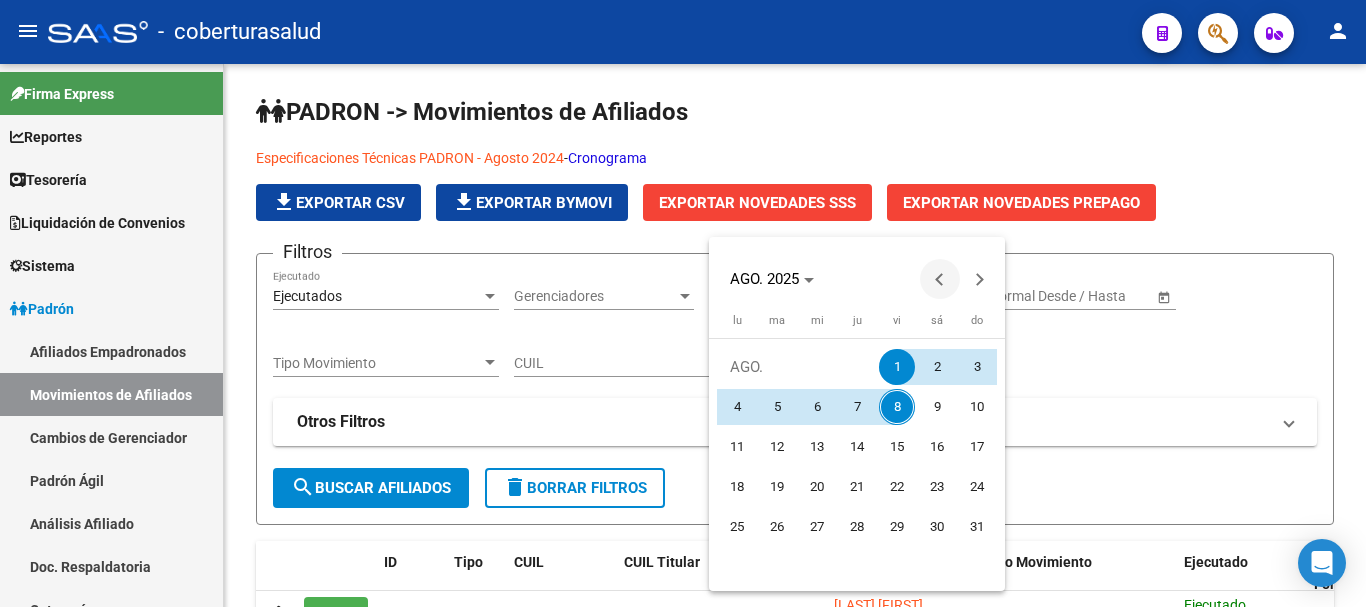 click at bounding box center (940, 279) 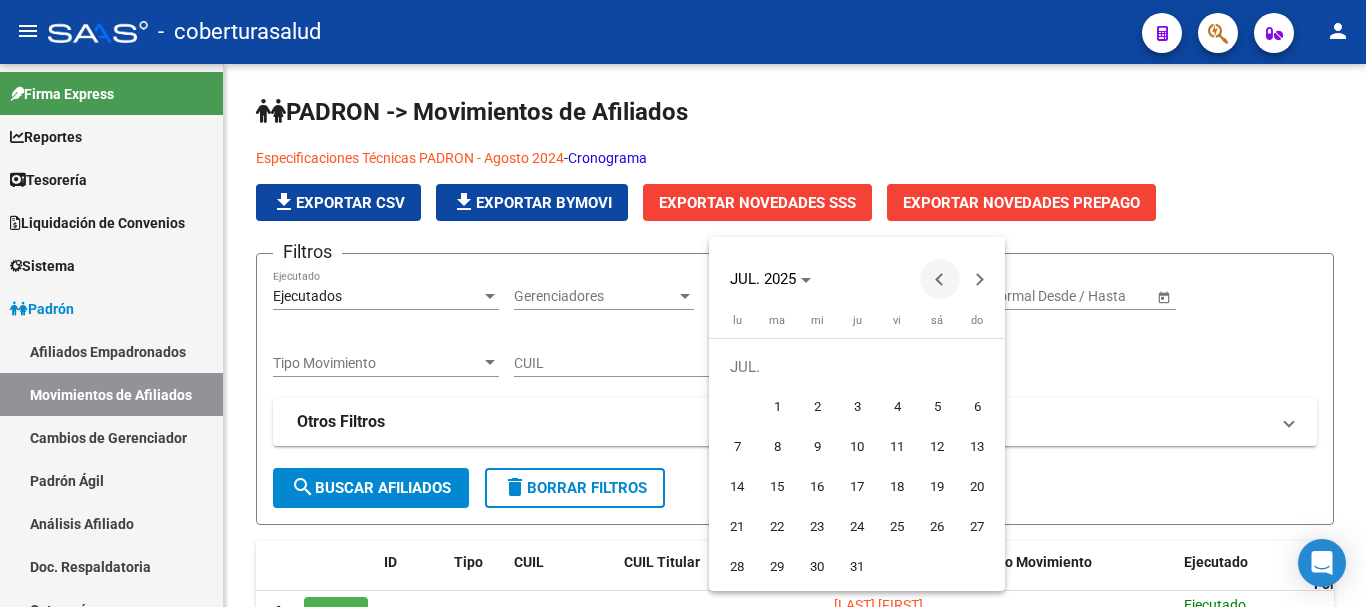 click at bounding box center (940, 279) 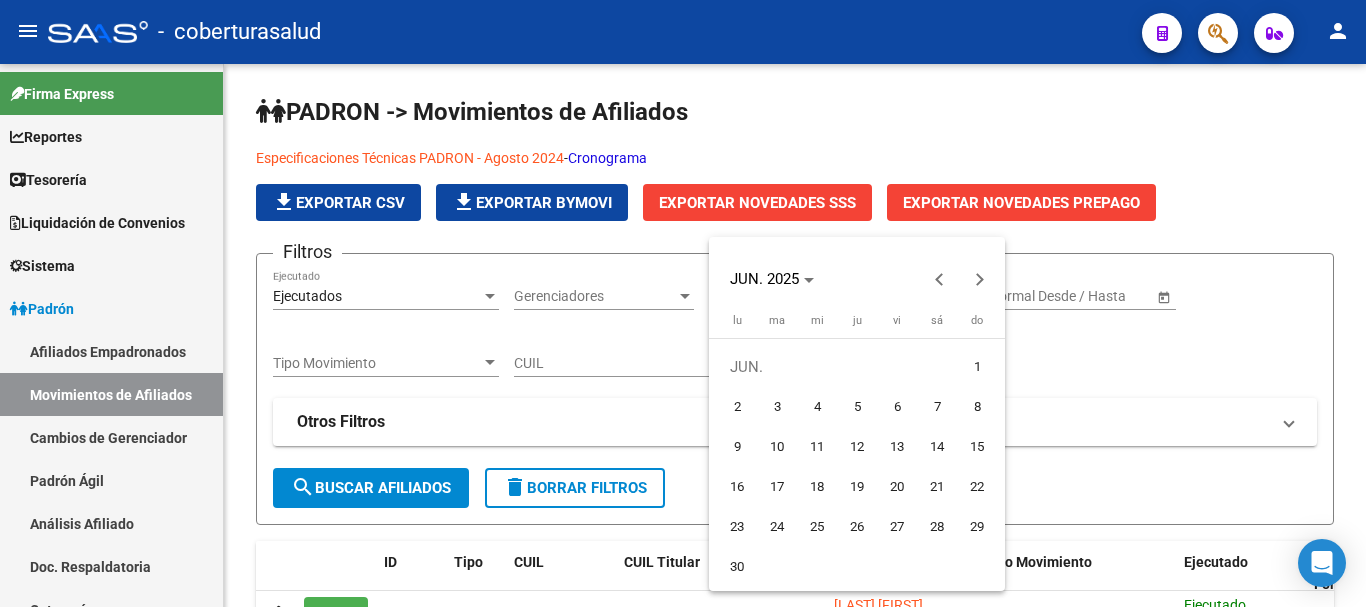 click on "1" at bounding box center (977, 367) 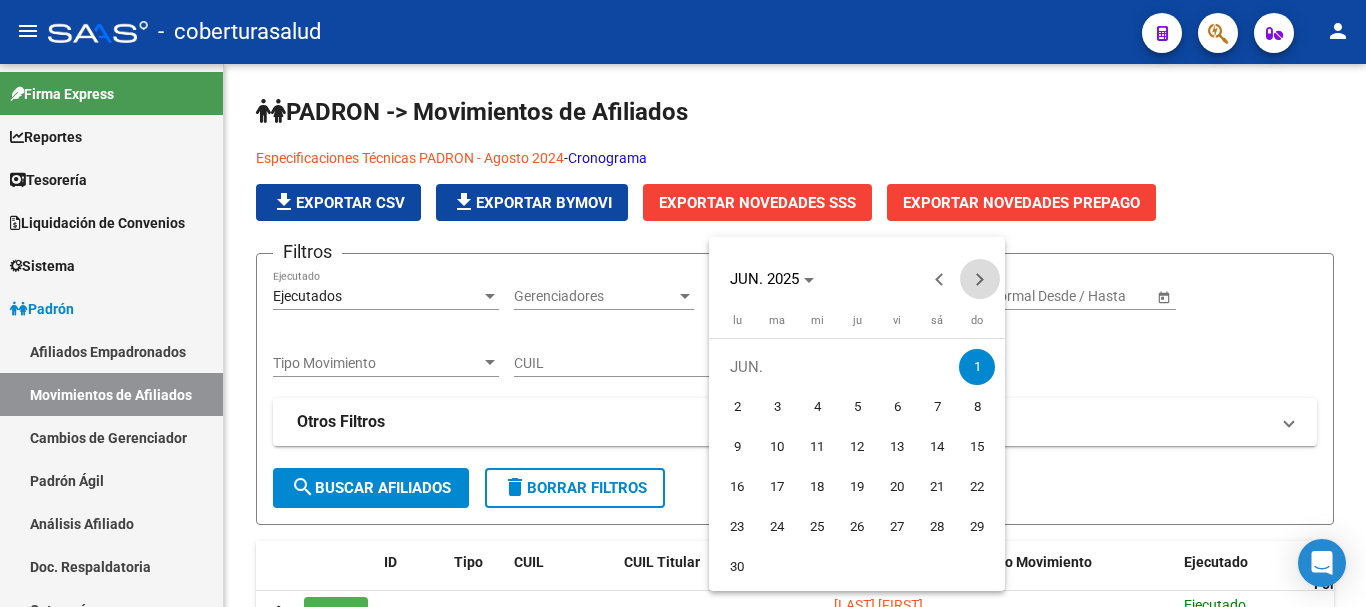 click at bounding box center (980, 279) 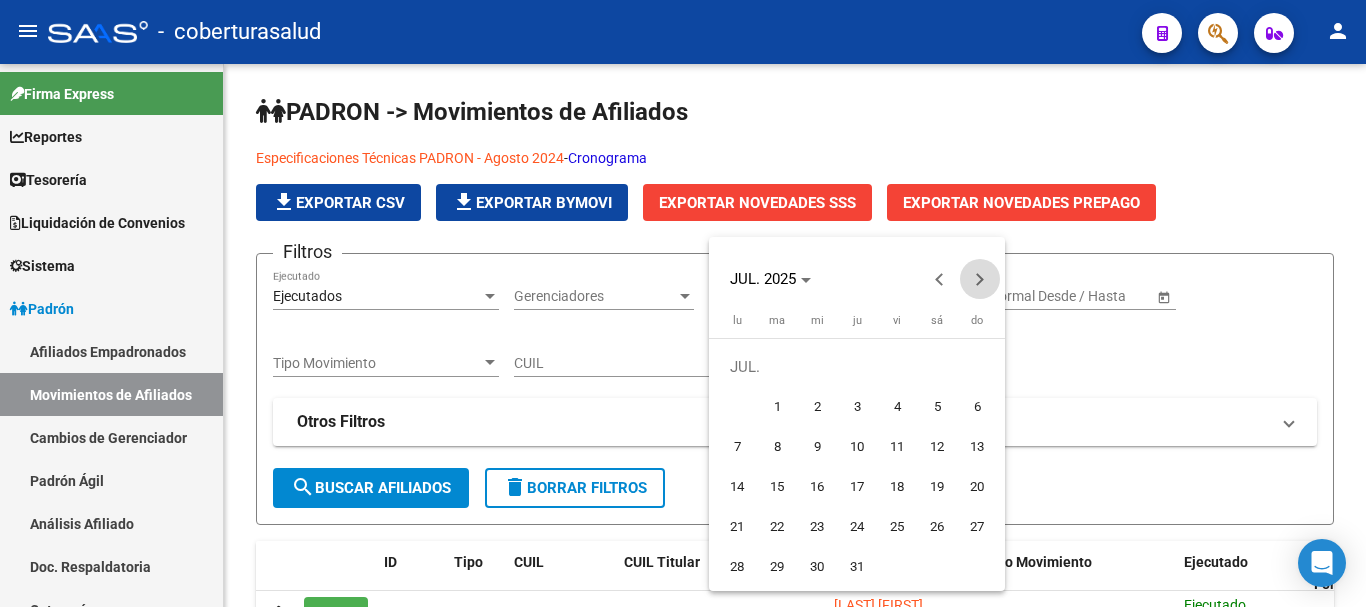 click at bounding box center [980, 279] 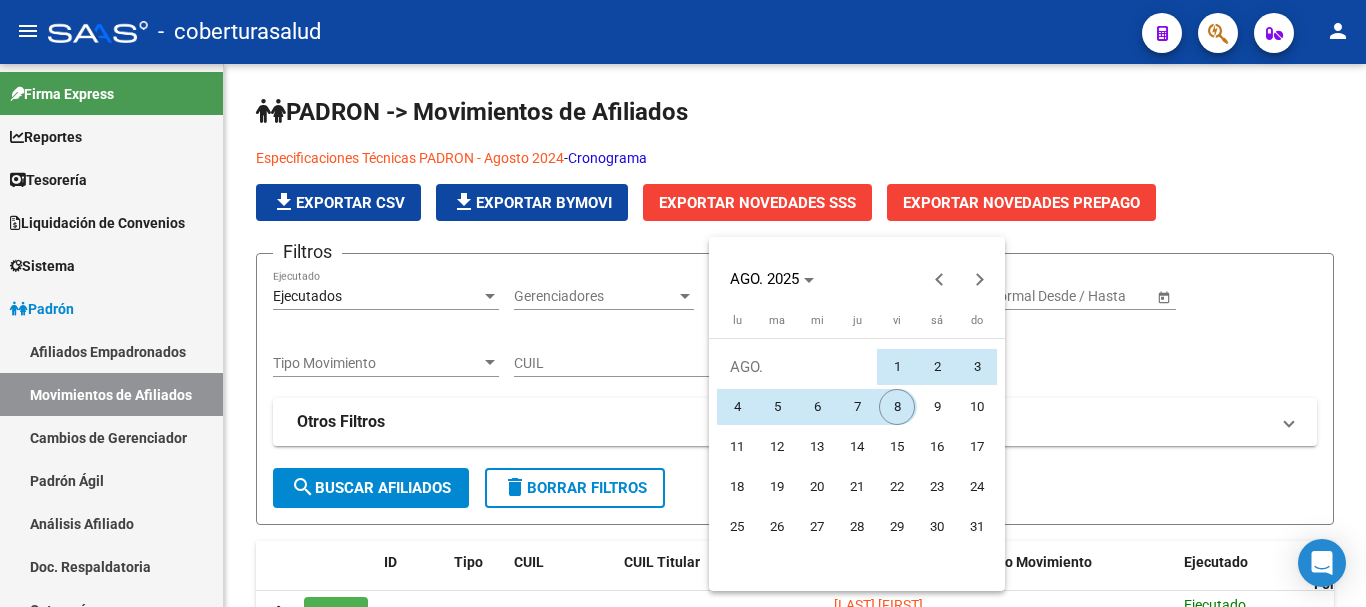 click on "8" at bounding box center (897, 407) 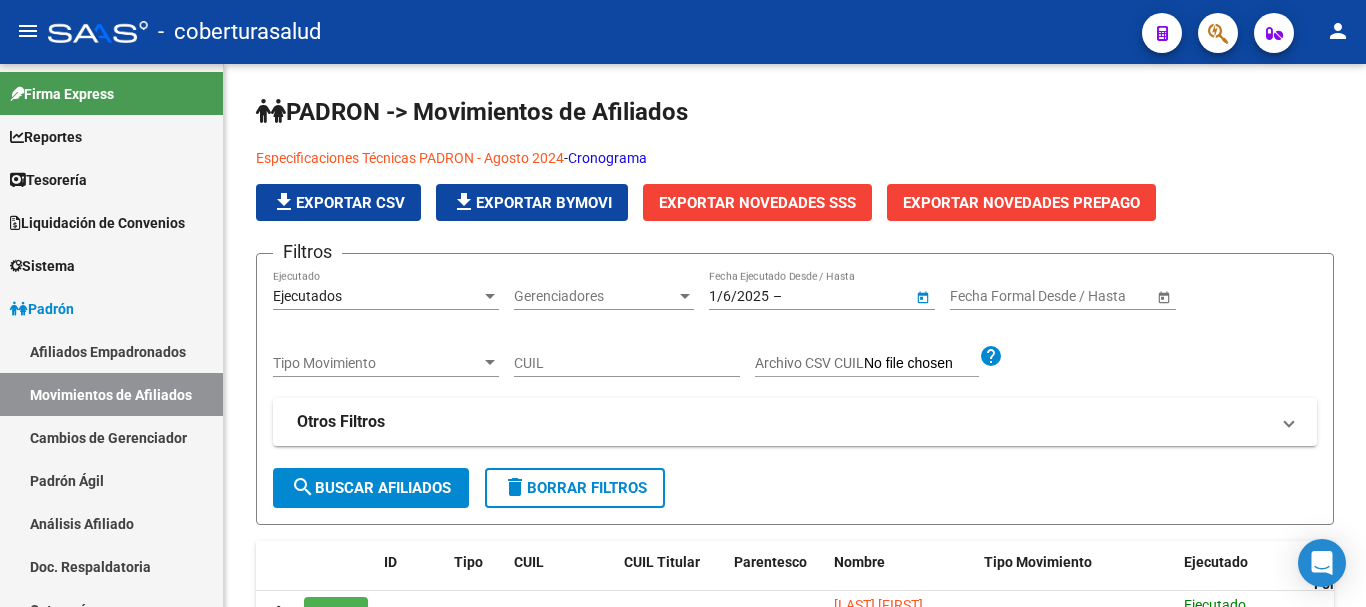 type on "8/8/2025" 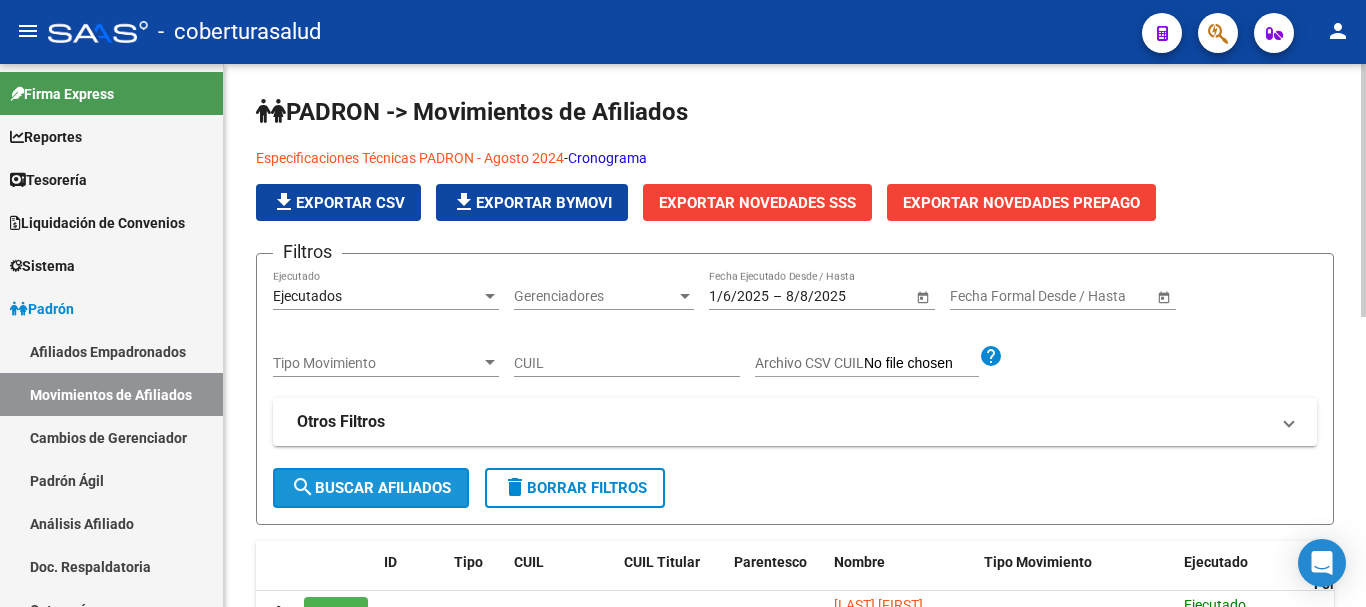 click on "search  Buscar Afiliados" 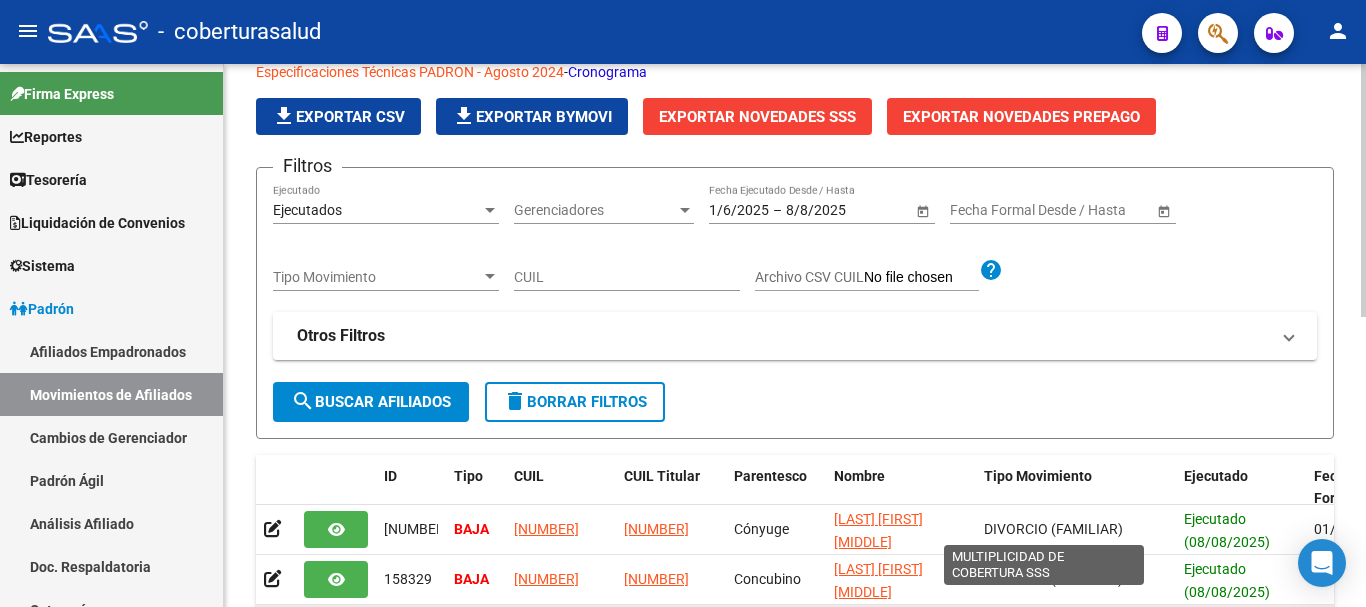 scroll, scrollTop: 0, scrollLeft: 0, axis: both 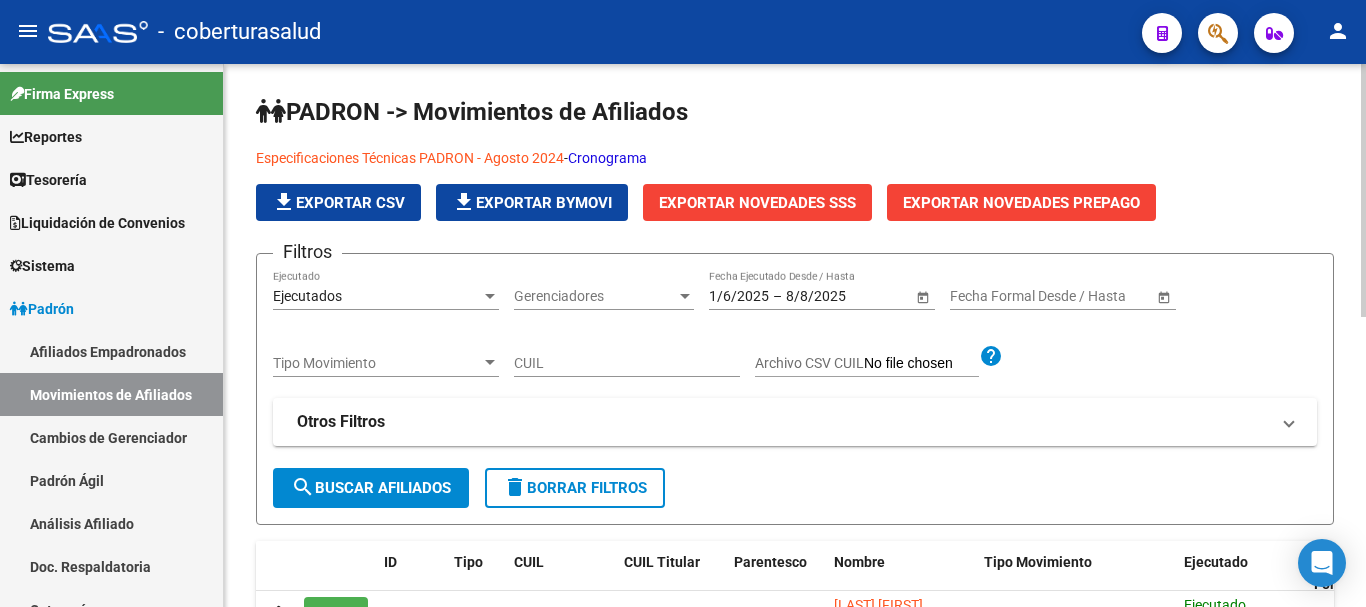 click on "Exportar Novedades SSS" 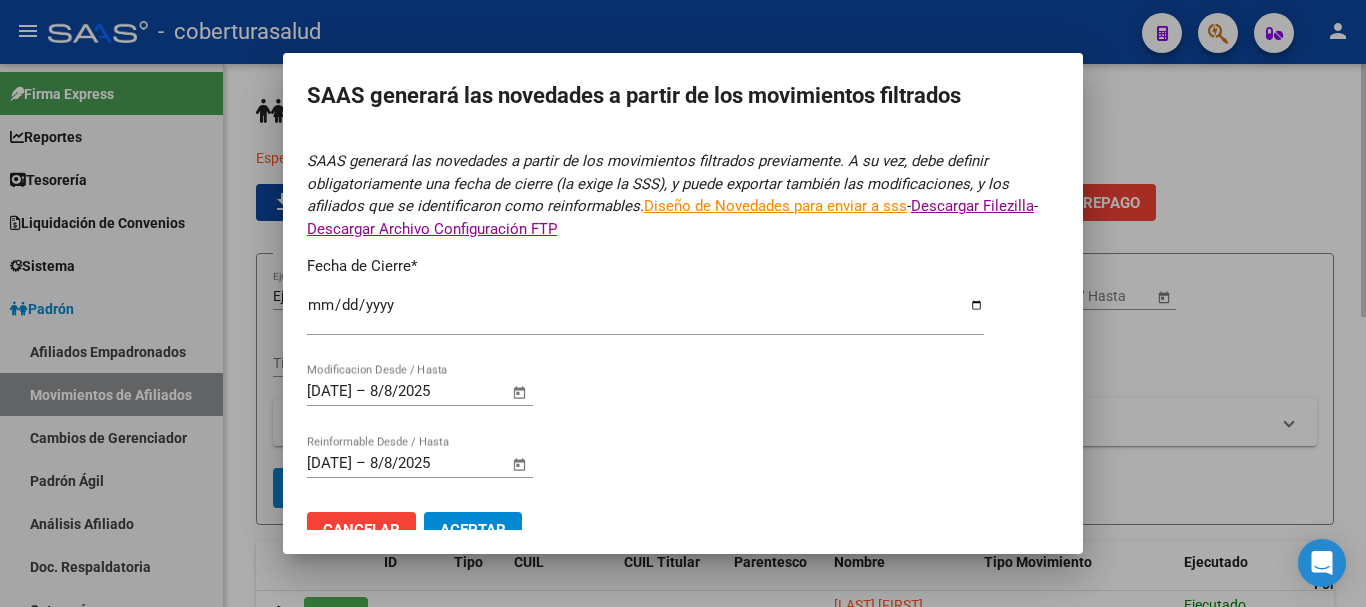 type on "2025-07-31" 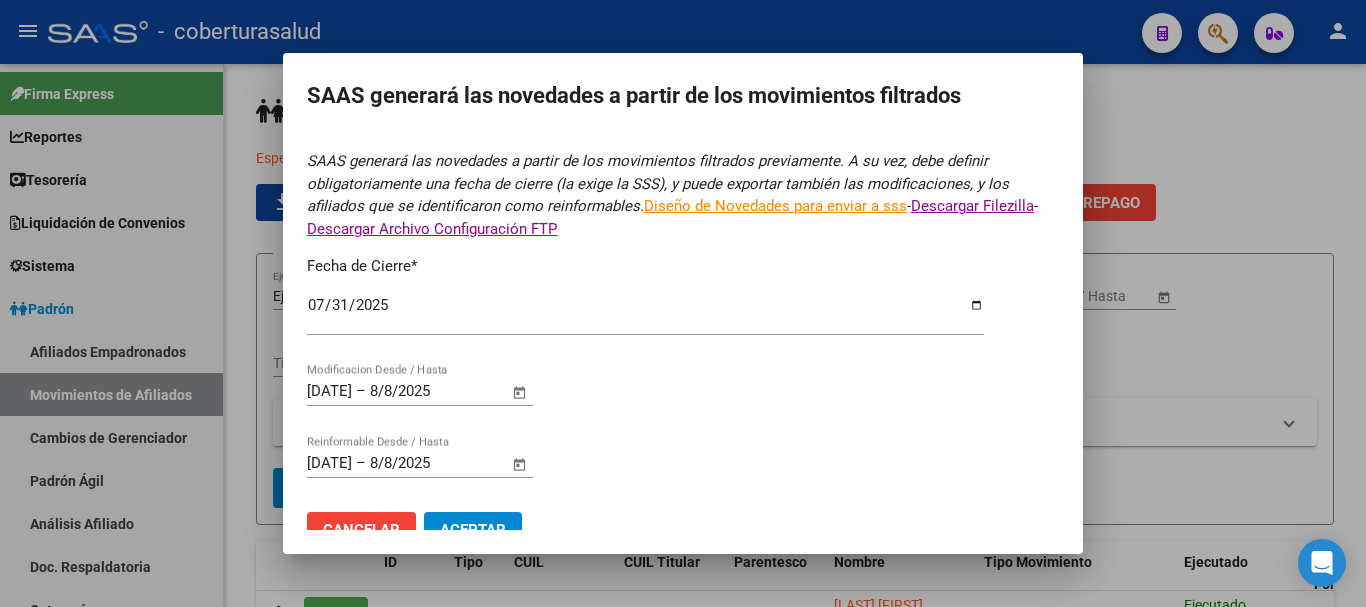 click on "2025-07-31" at bounding box center [645, 313] 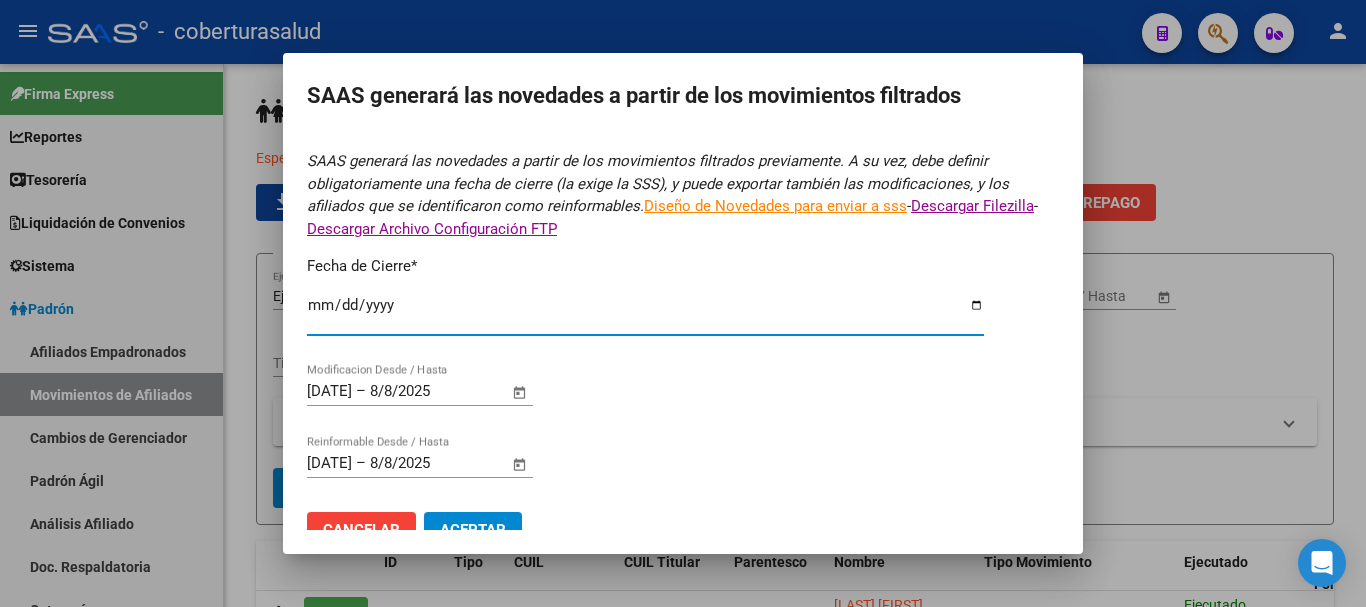 type on "2025-07-08" 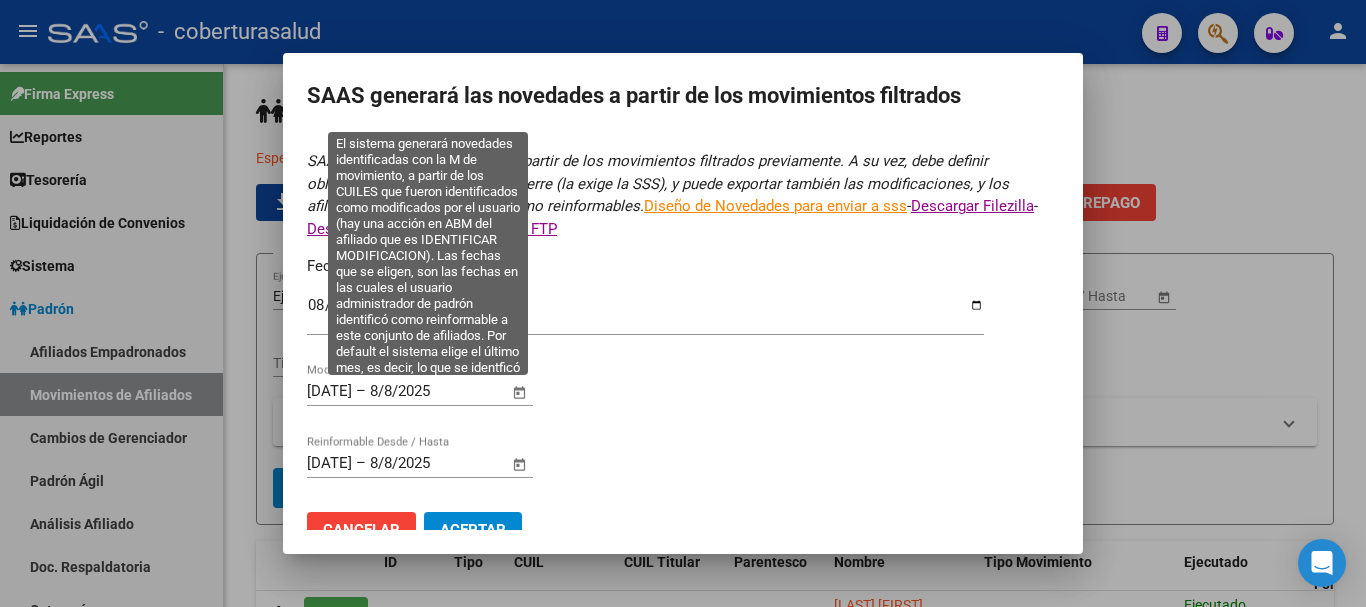 click at bounding box center [520, 393] 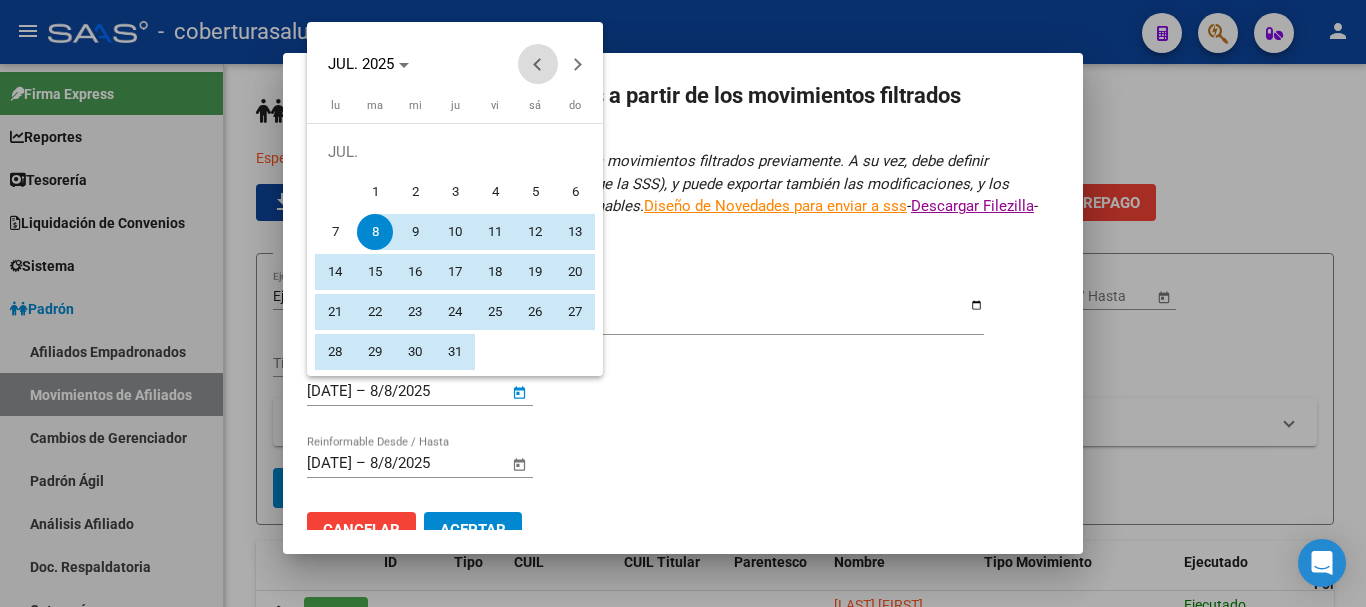 click at bounding box center (538, 64) 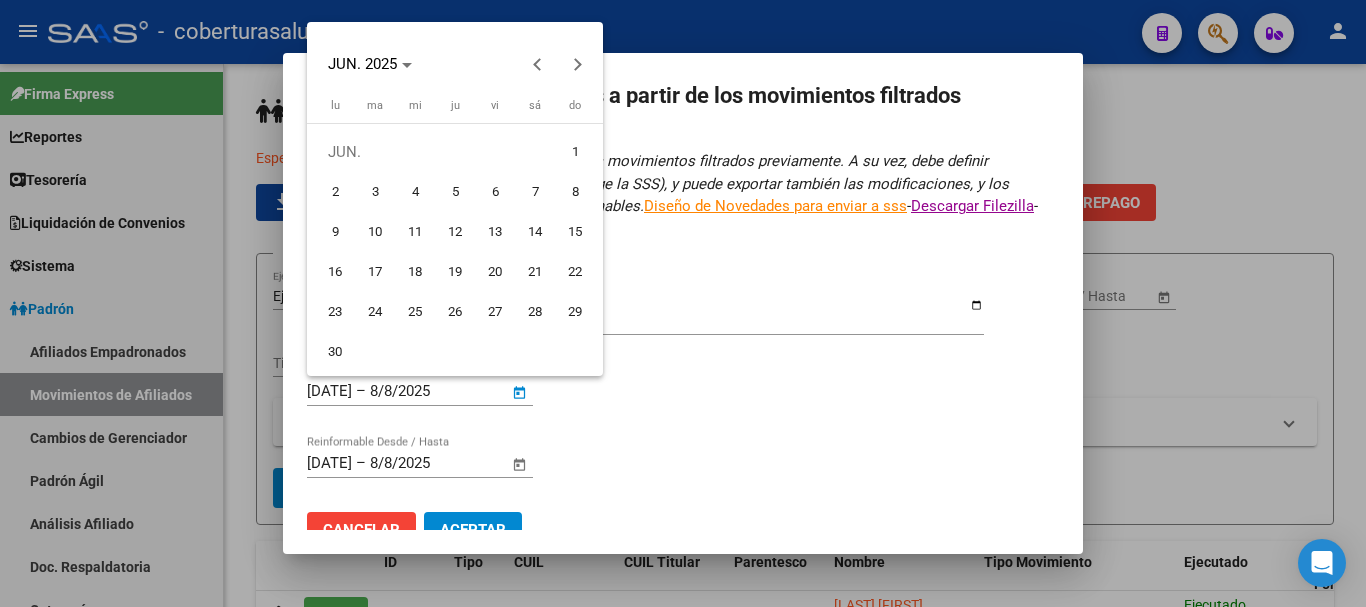 click on "1" at bounding box center (575, 152) 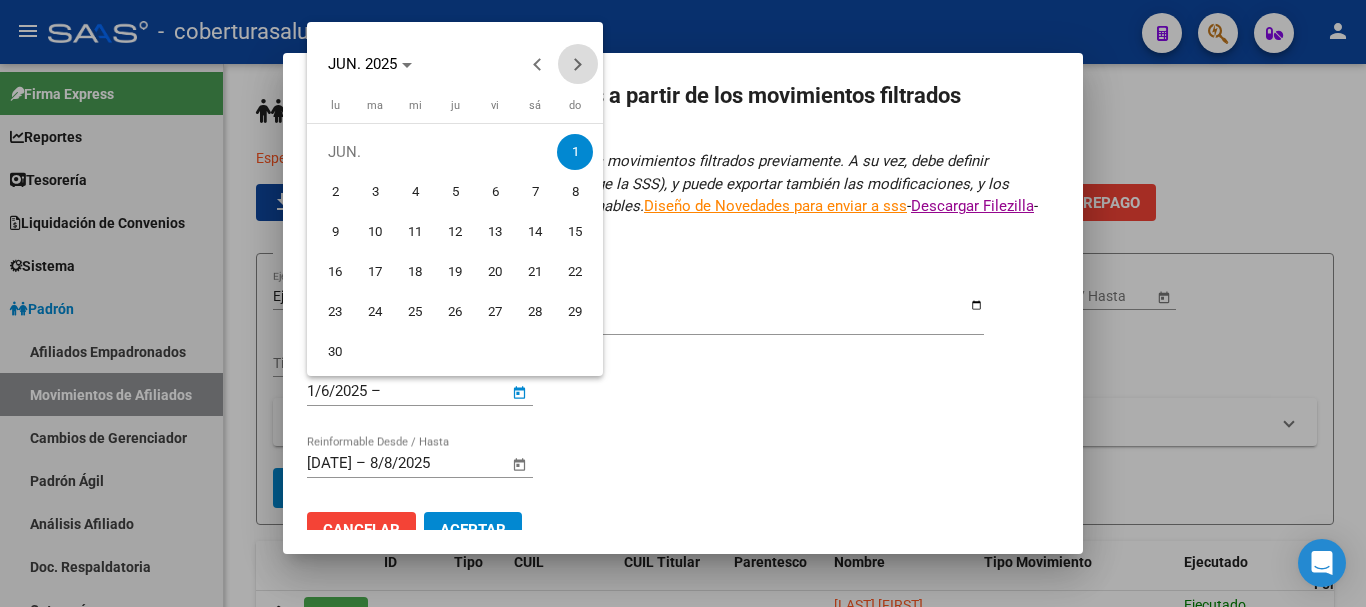 click at bounding box center [578, 64] 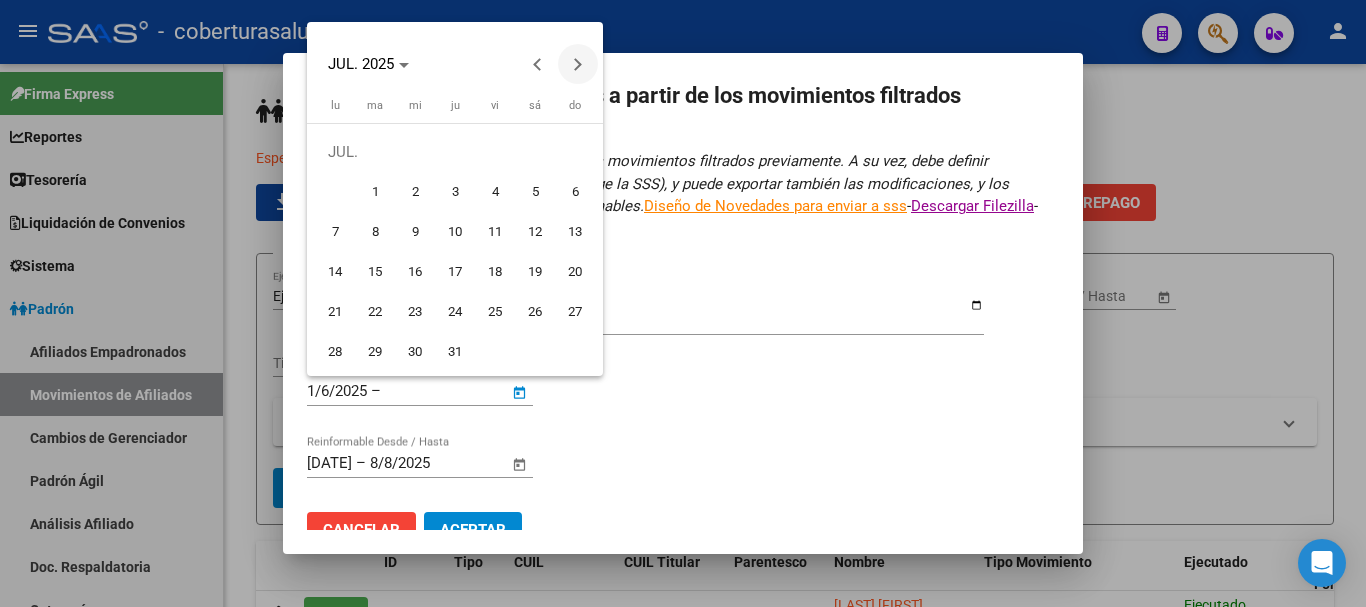 click at bounding box center (578, 64) 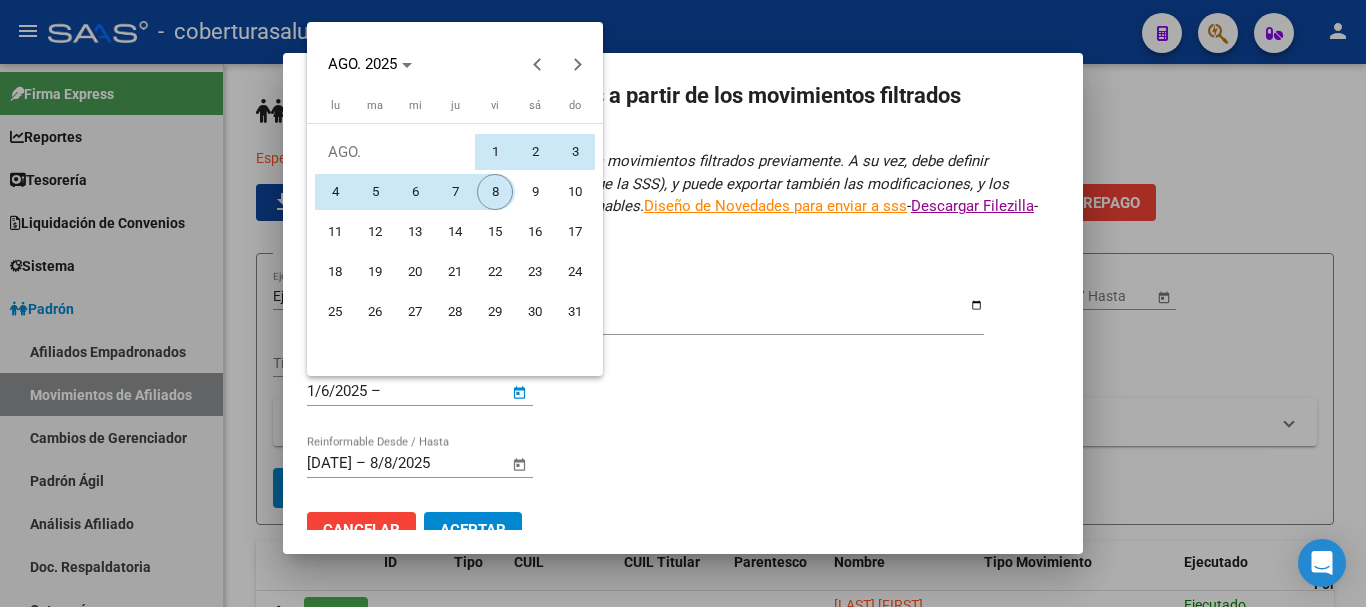 click on "8" at bounding box center (495, 192) 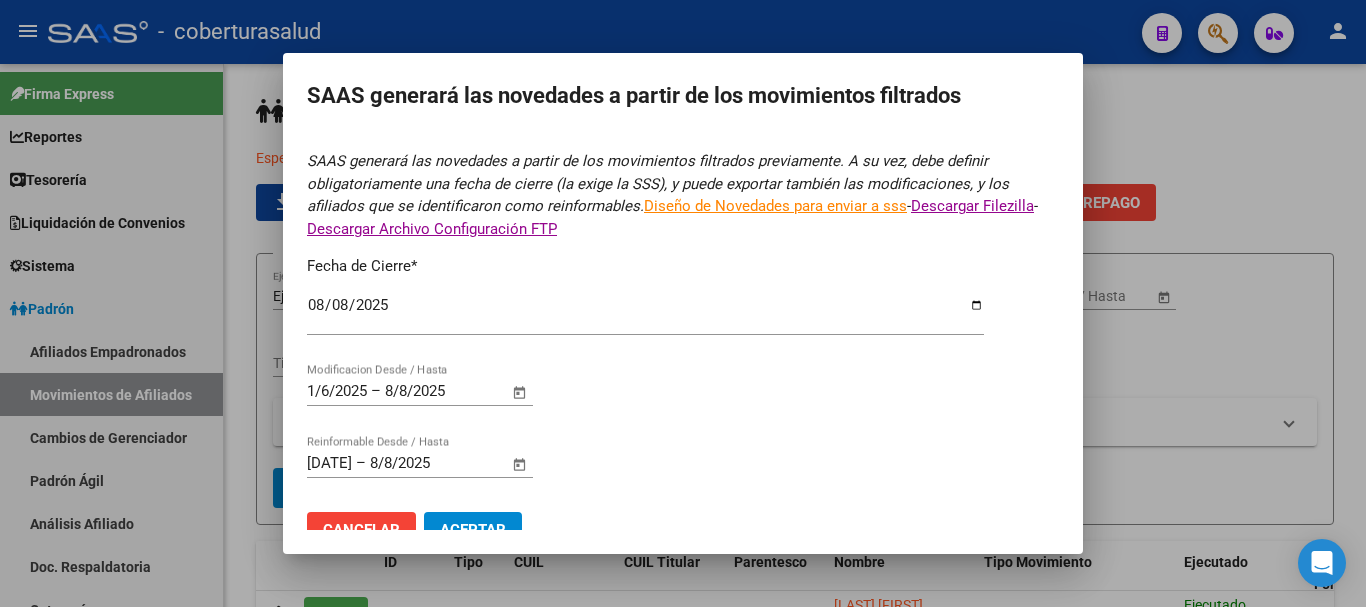 type 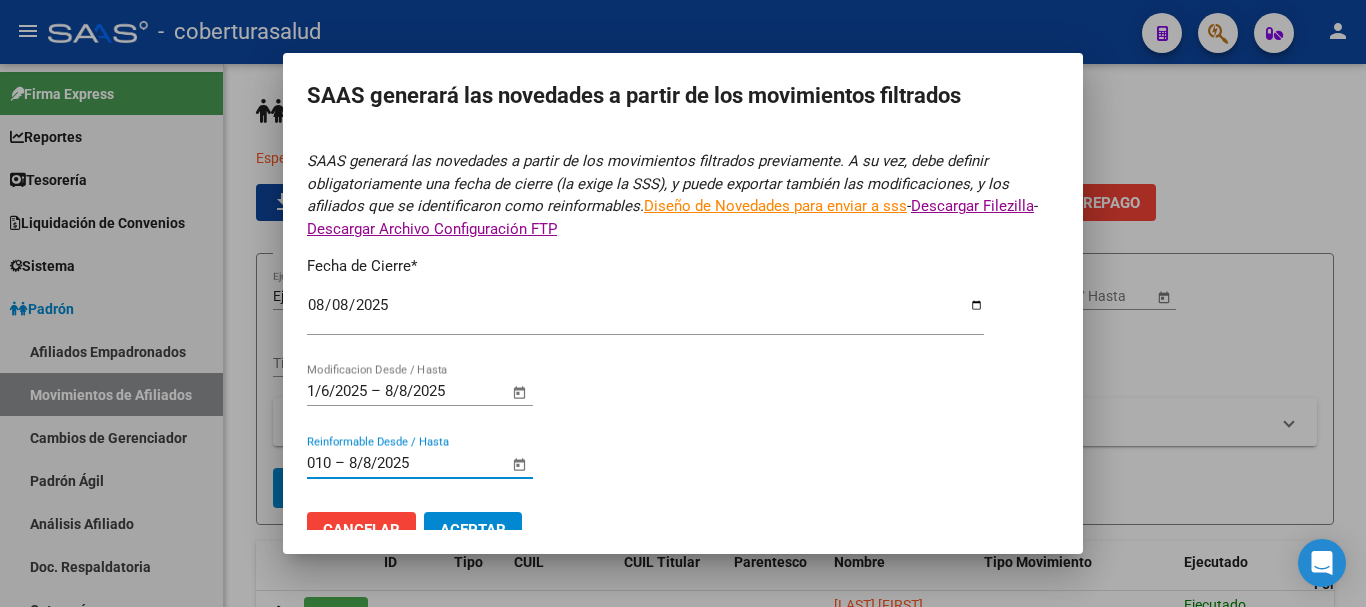 type on "0106" 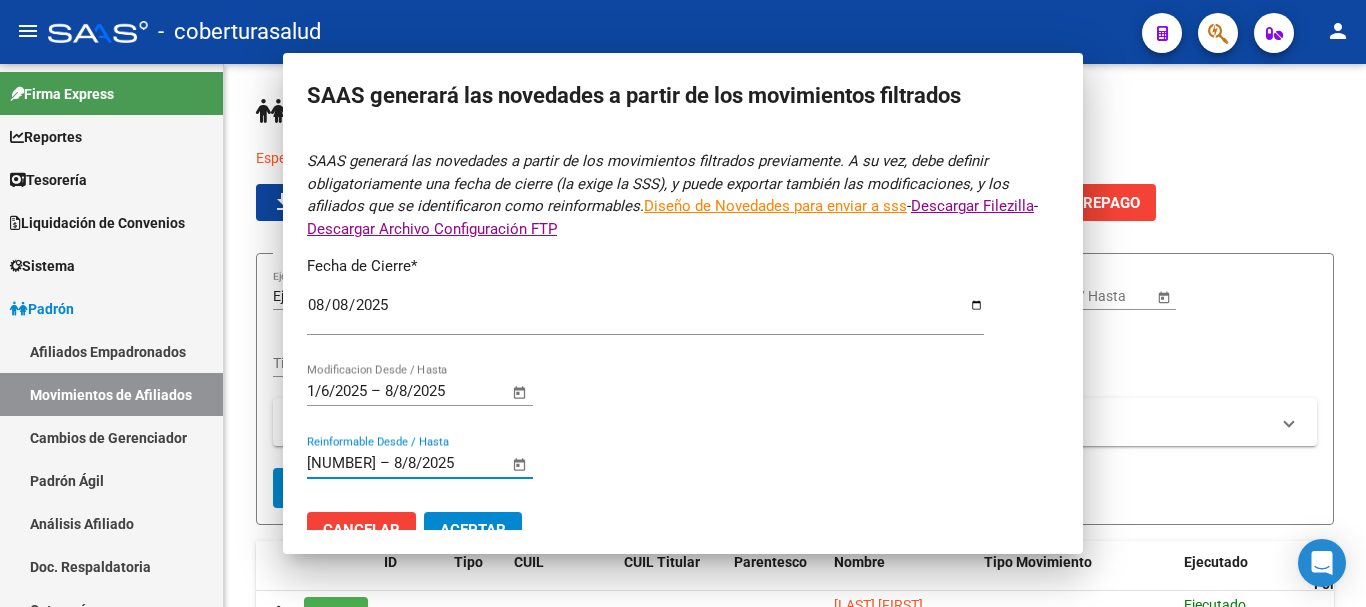 type 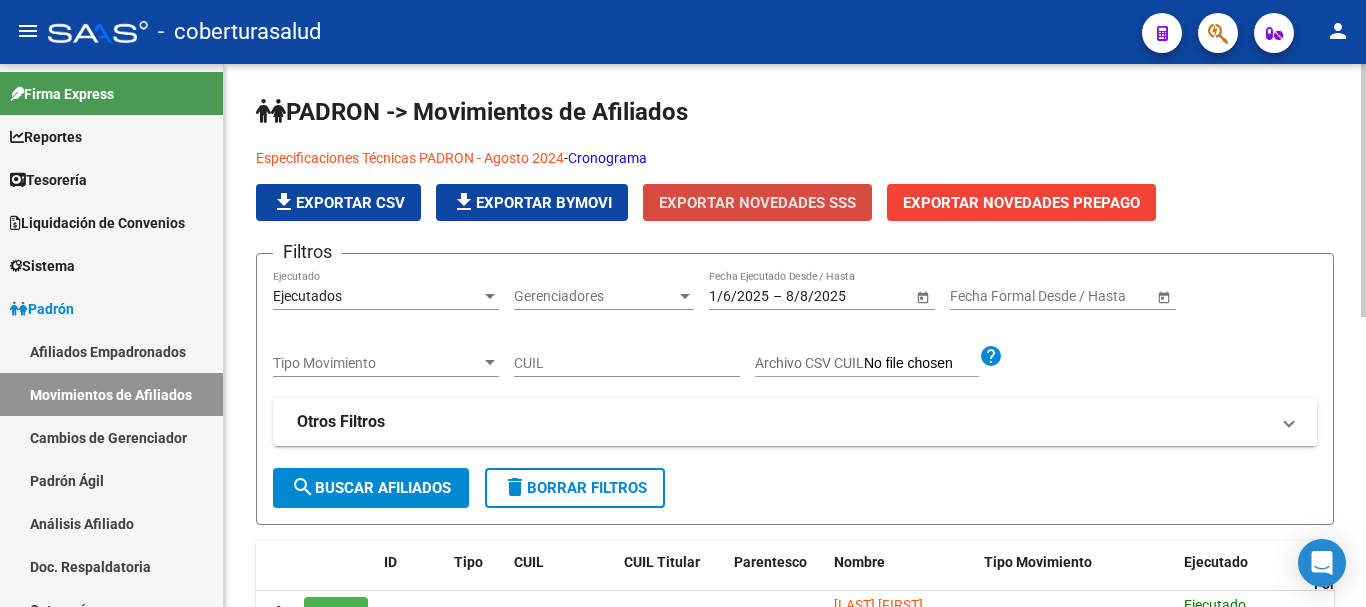 click on "Exportar Novedades SSS" 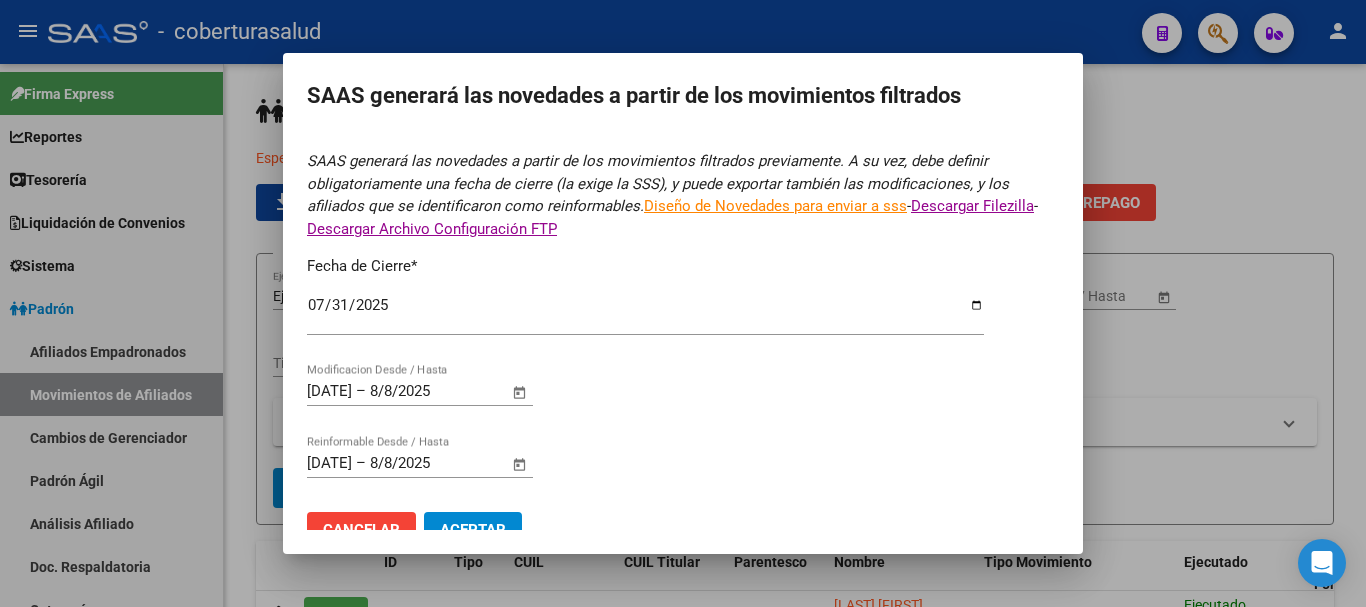 click on "2025-07-31" at bounding box center (645, 313) 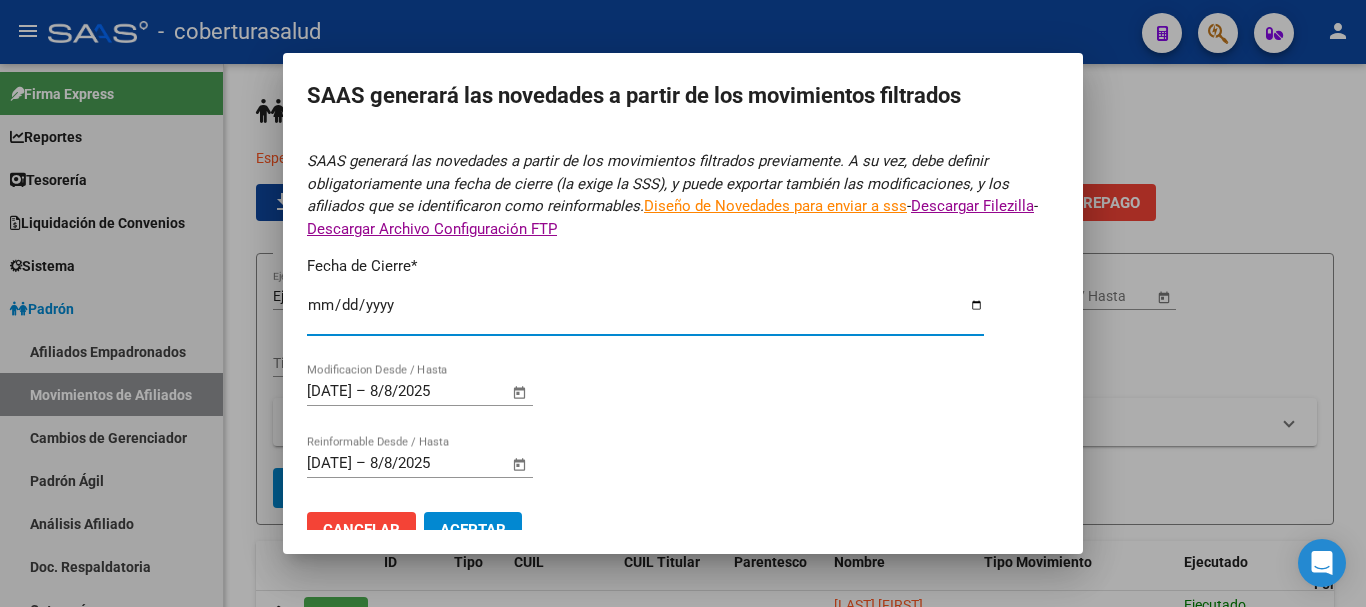 type on "2025-07-08" 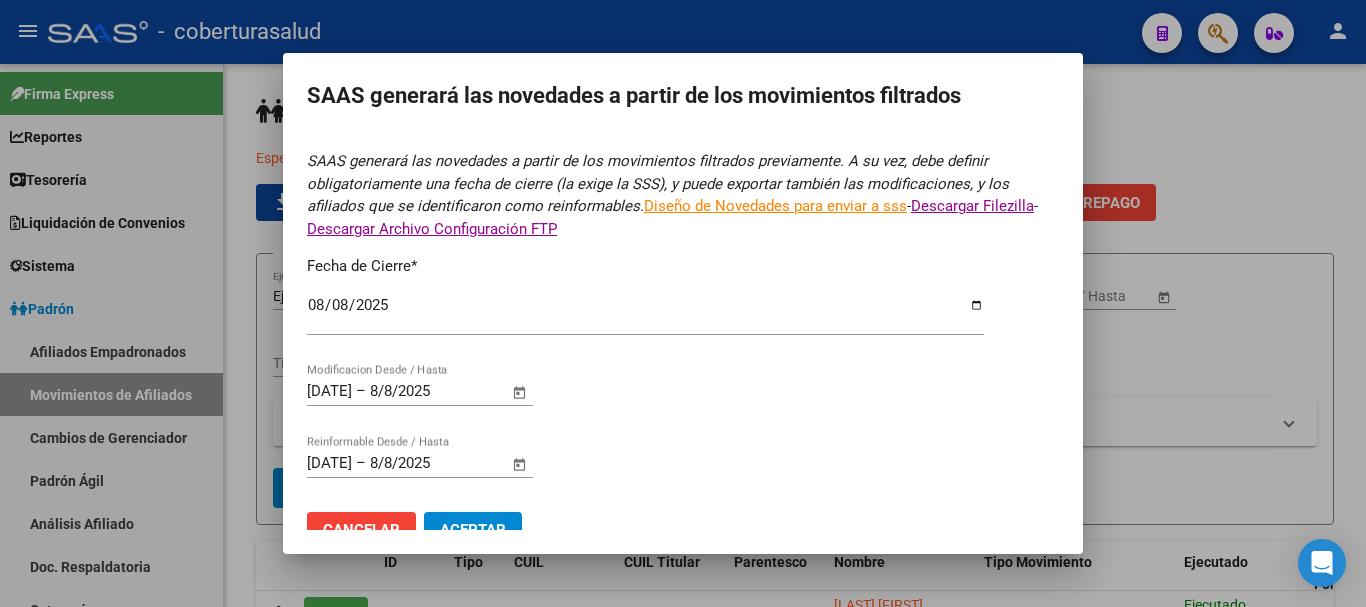 click at bounding box center (520, 393) 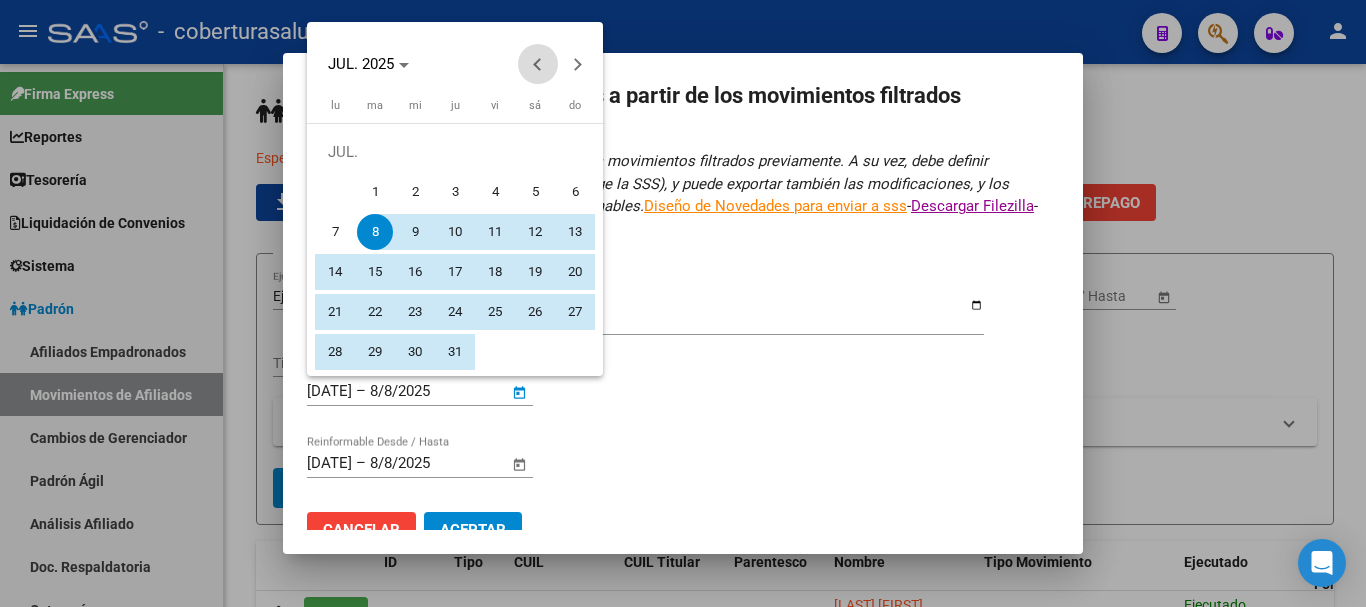 click at bounding box center (538, 64) 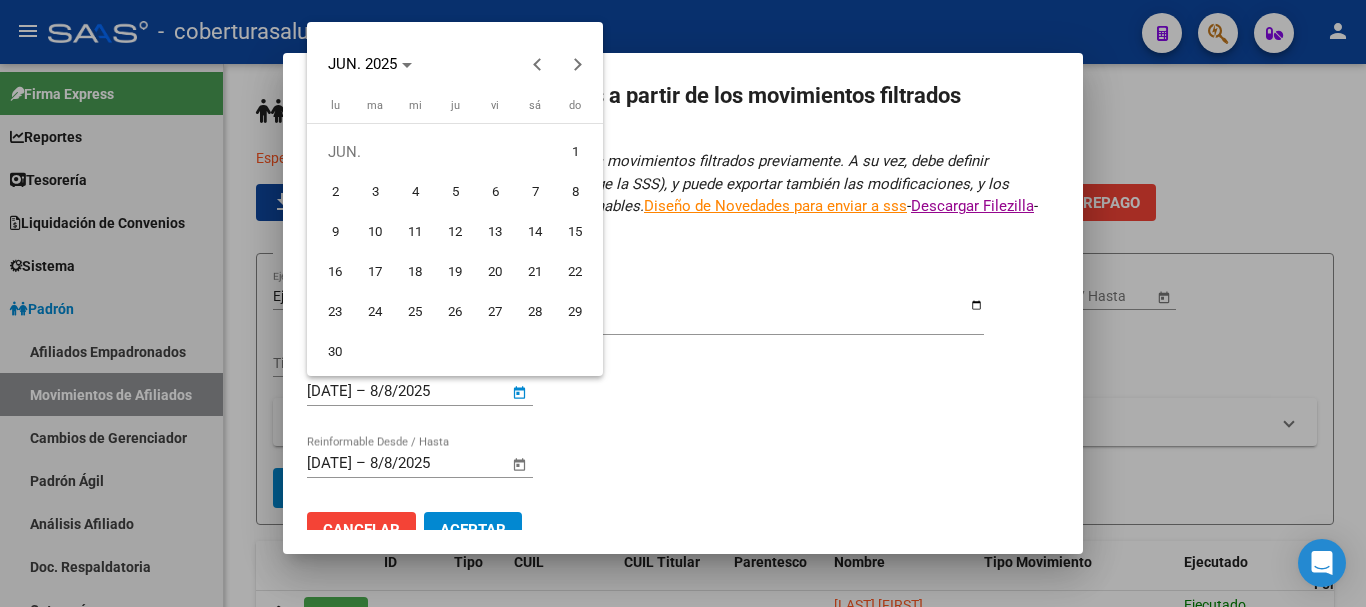 click on "1" at bounding box center (575, 152) 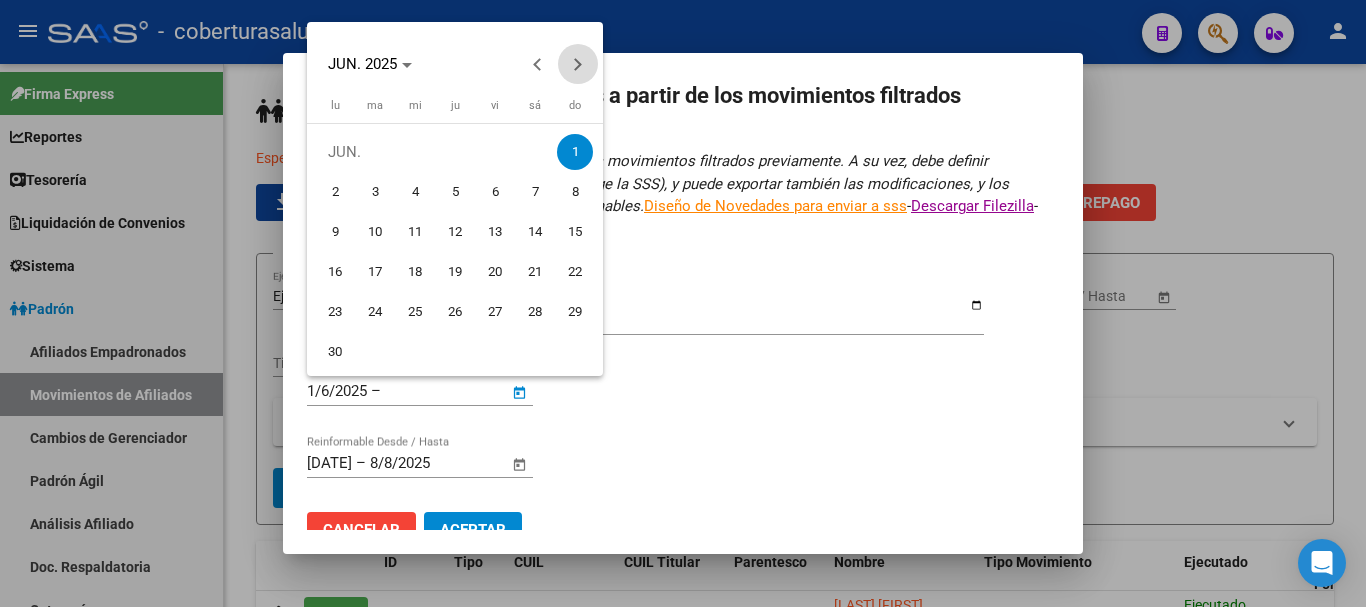 click at bounding box center [578, 64] 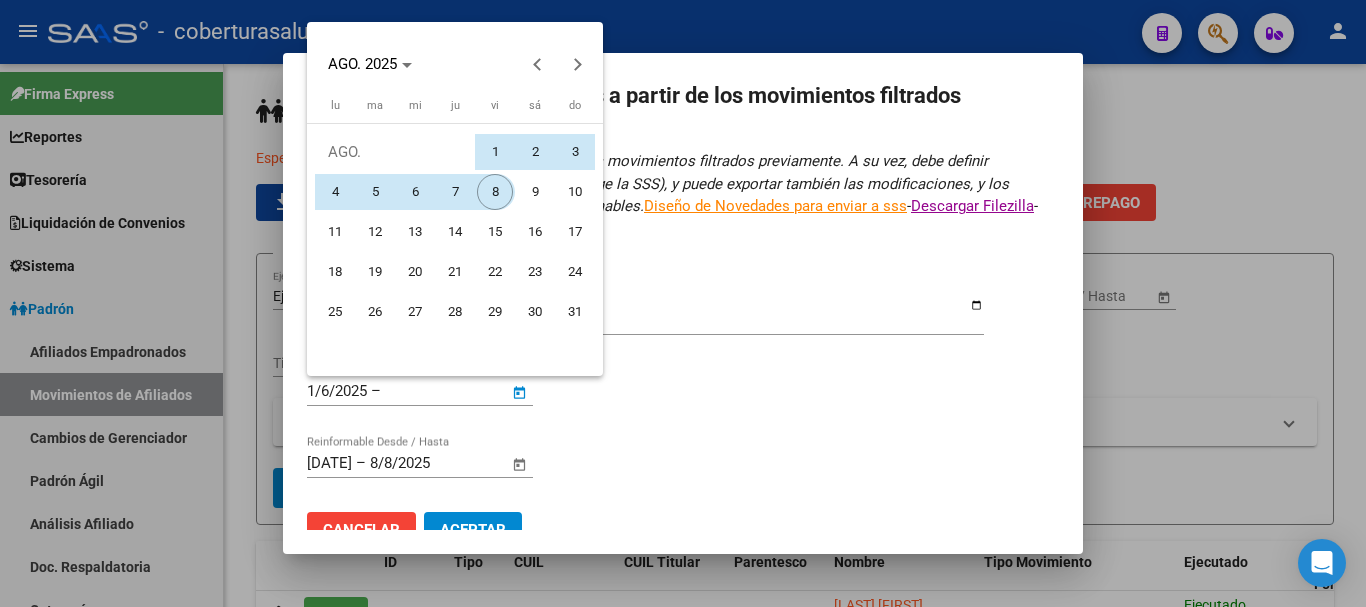 click on "8" at bounding box center (495, 192) 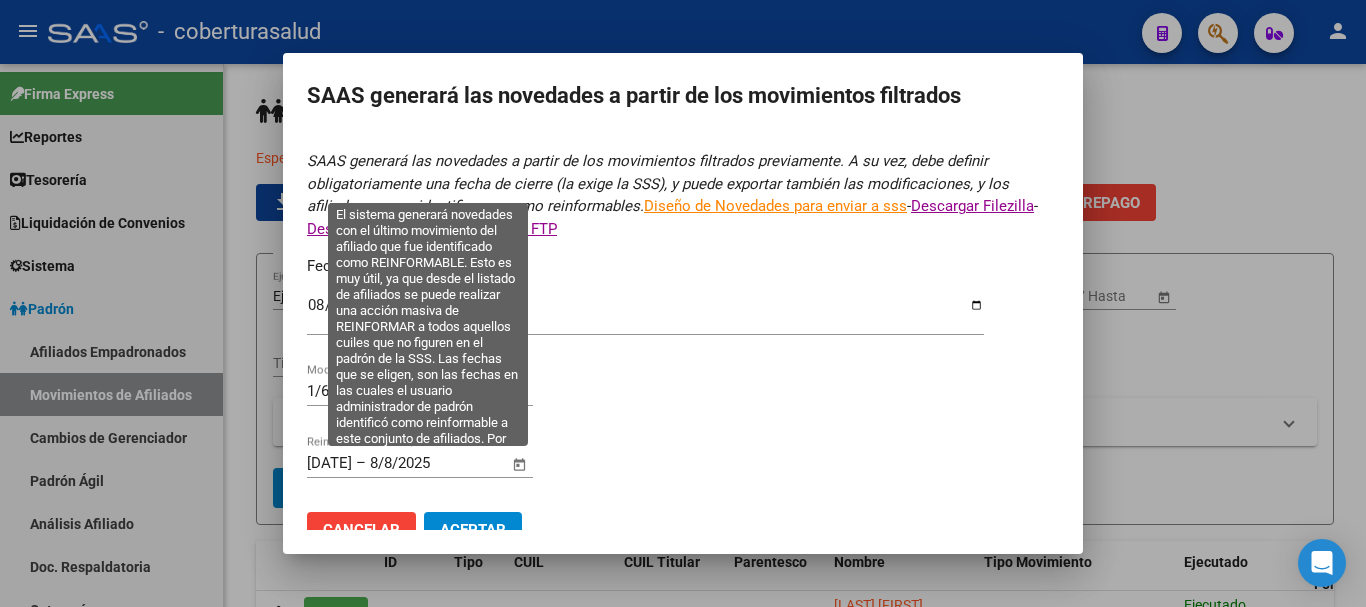 click at bounding box center [520, 464] 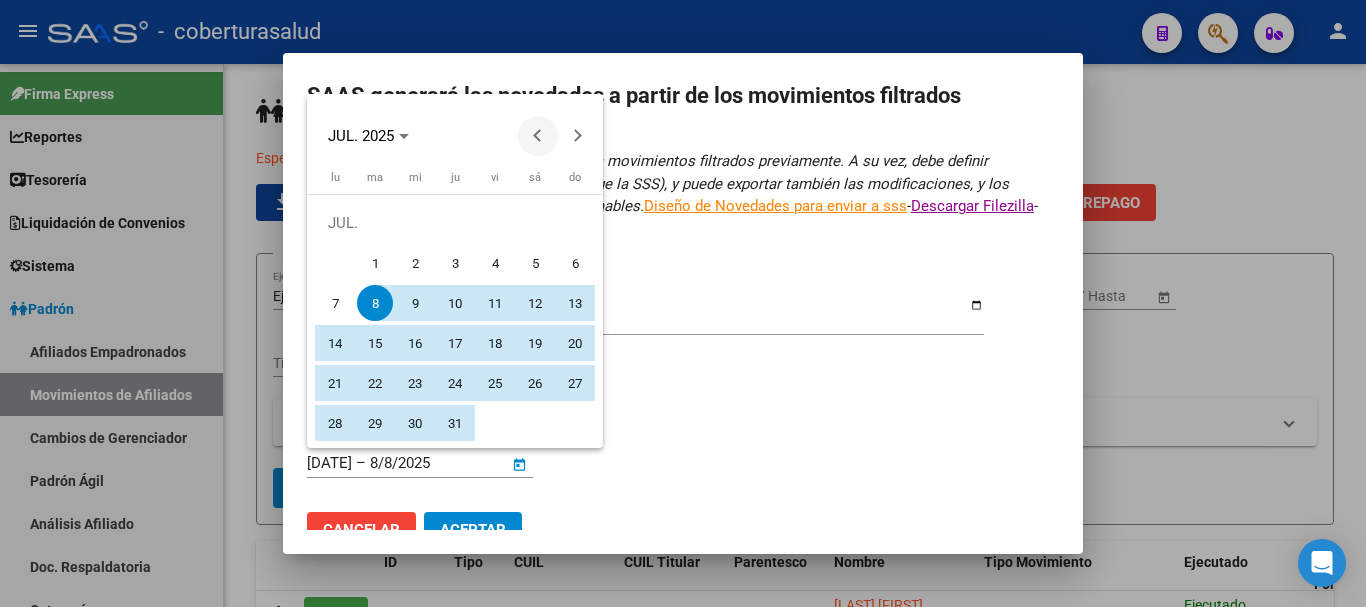 click at bounding box center (538, 136) 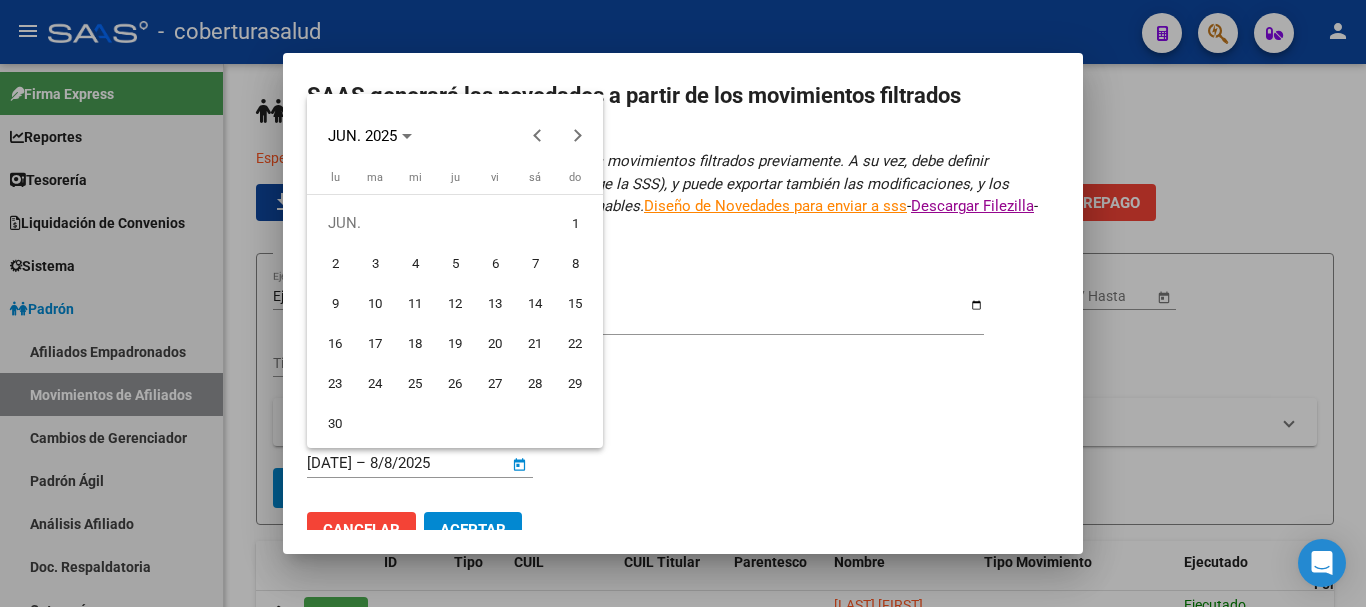 click on "1" at bounding box center (575, 223) 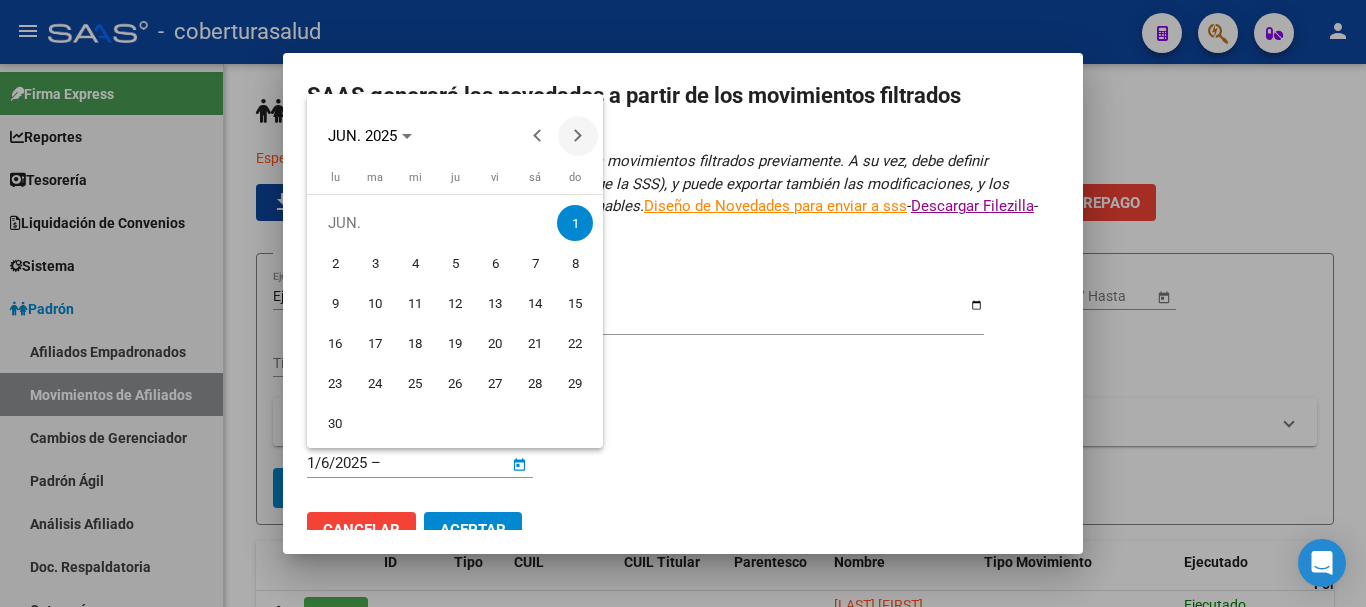 click at bounding box center [578, 136] 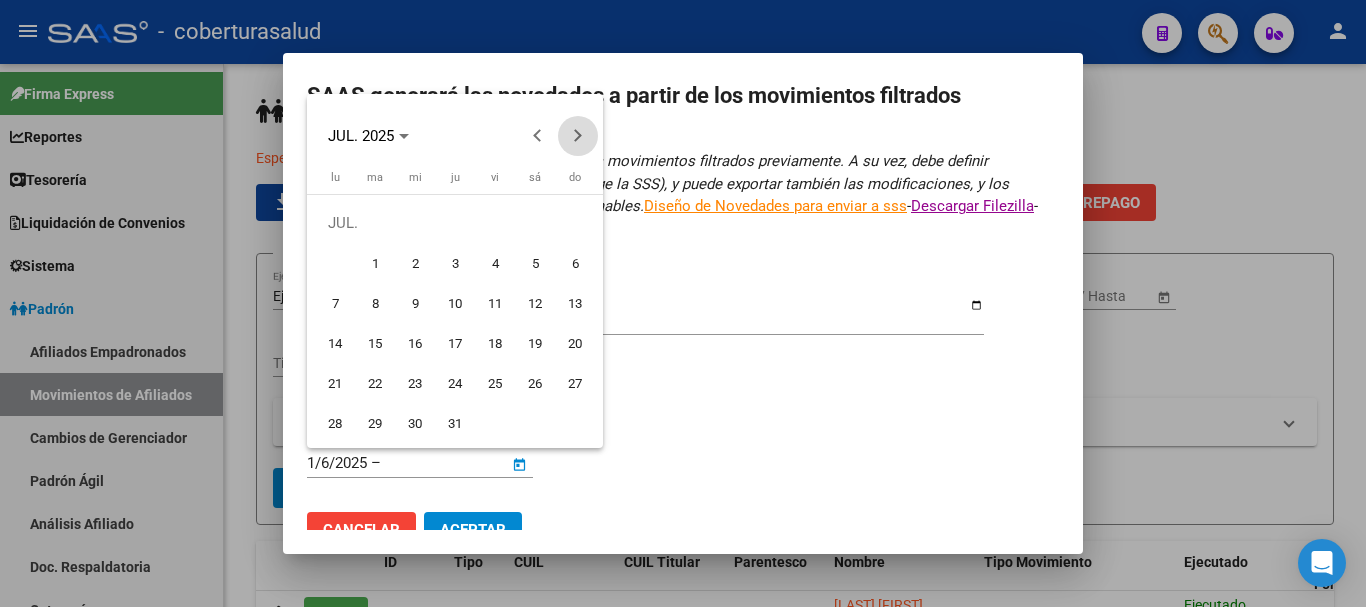 click at bounding box center [578, 136] 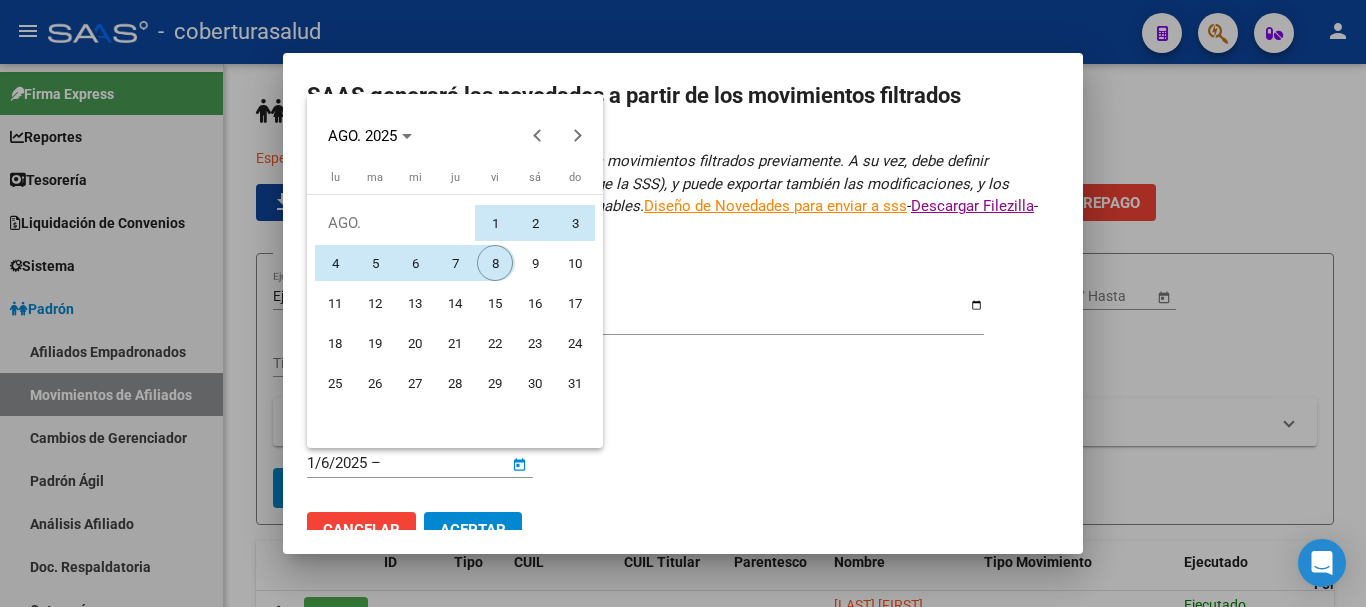 click on "8" at bounding box center [495, 263] 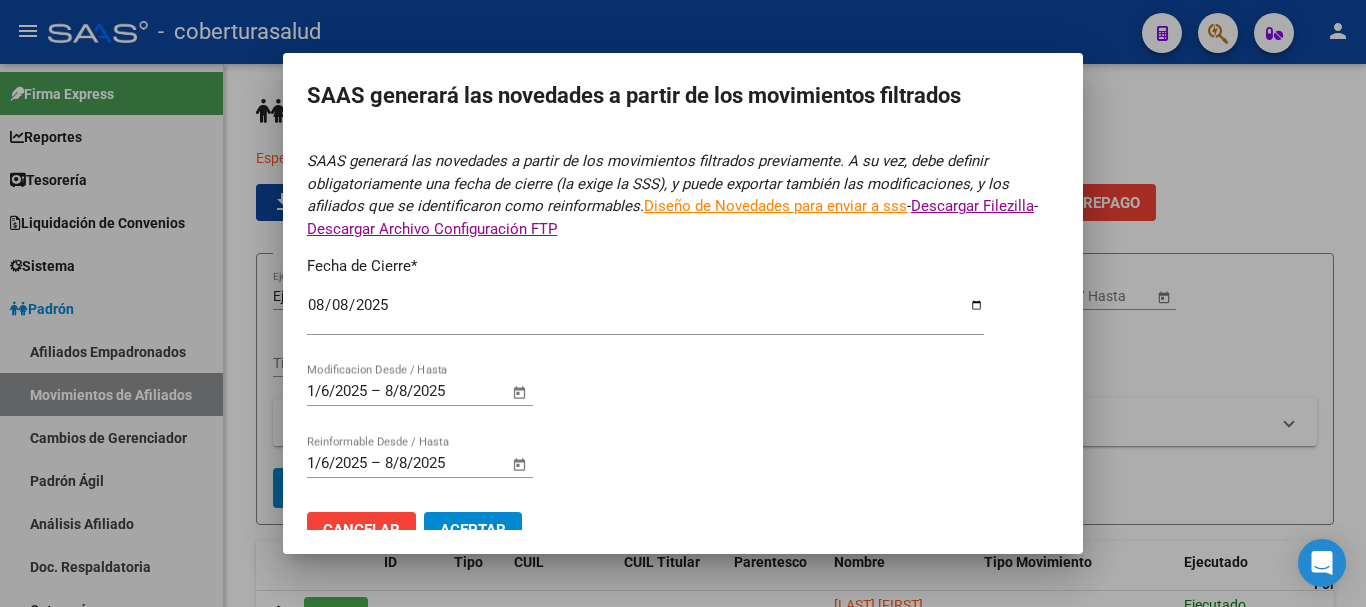 scroll, scrollTop: 34, scrollLeft: 0, axis: vertical 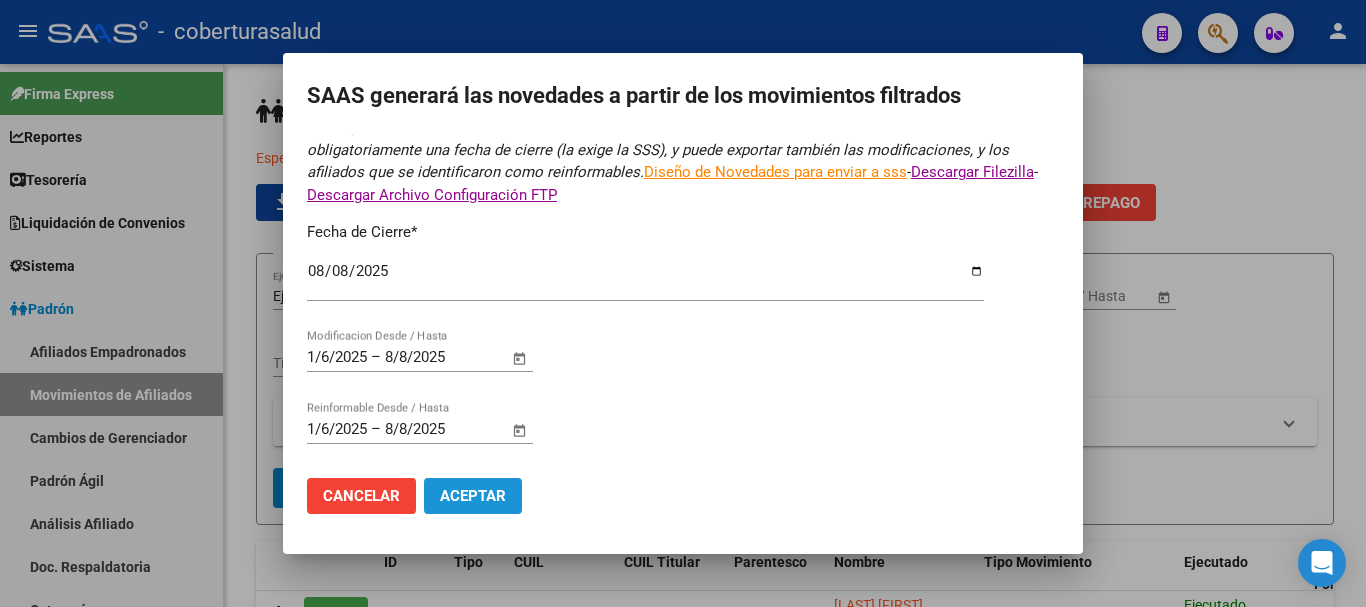 click on "Aceptar" 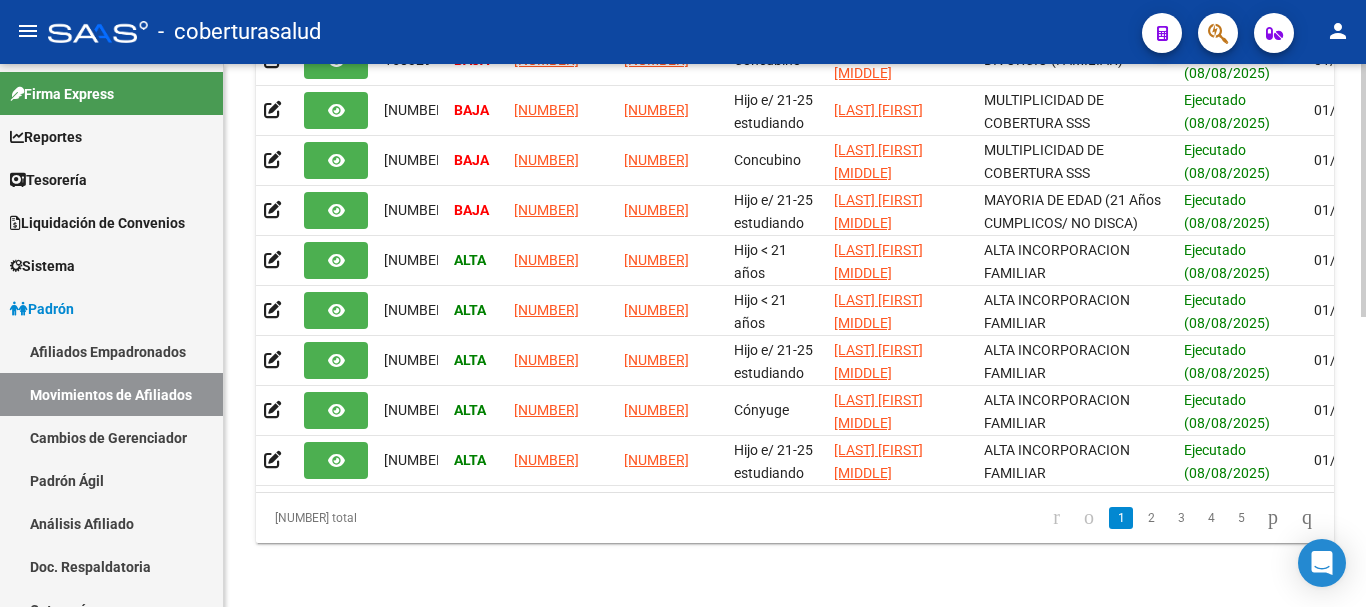 scroll, scrollTop: 622, scrollLeft: 0, axis: vertical 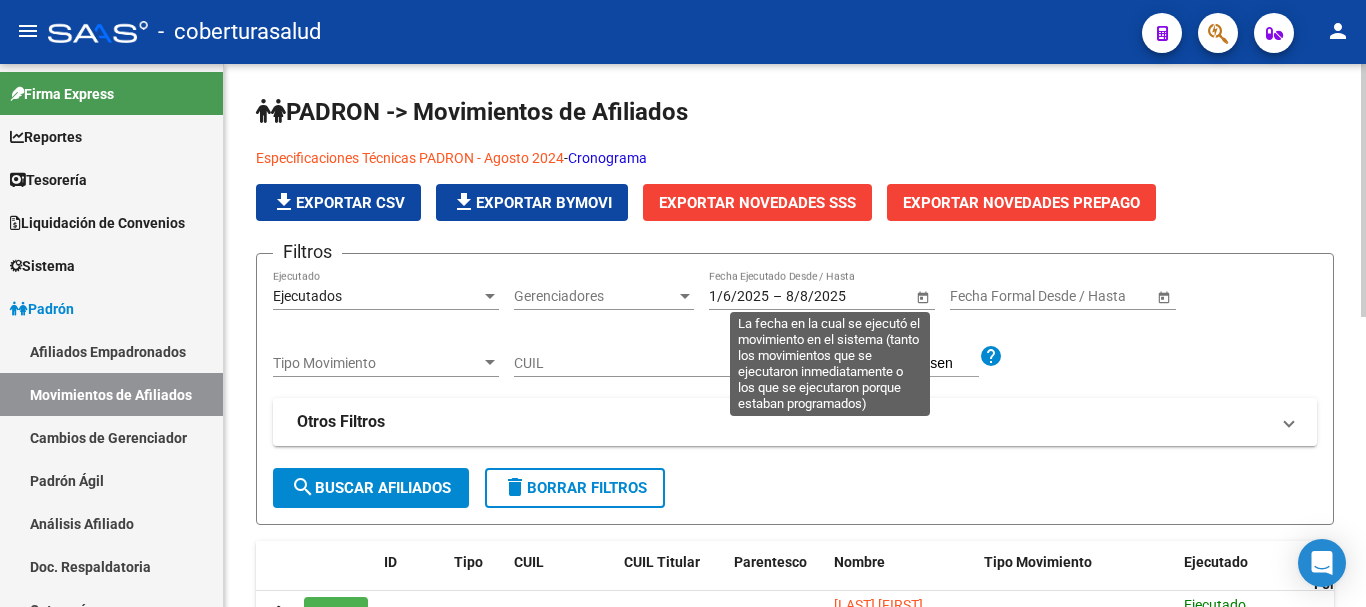 click 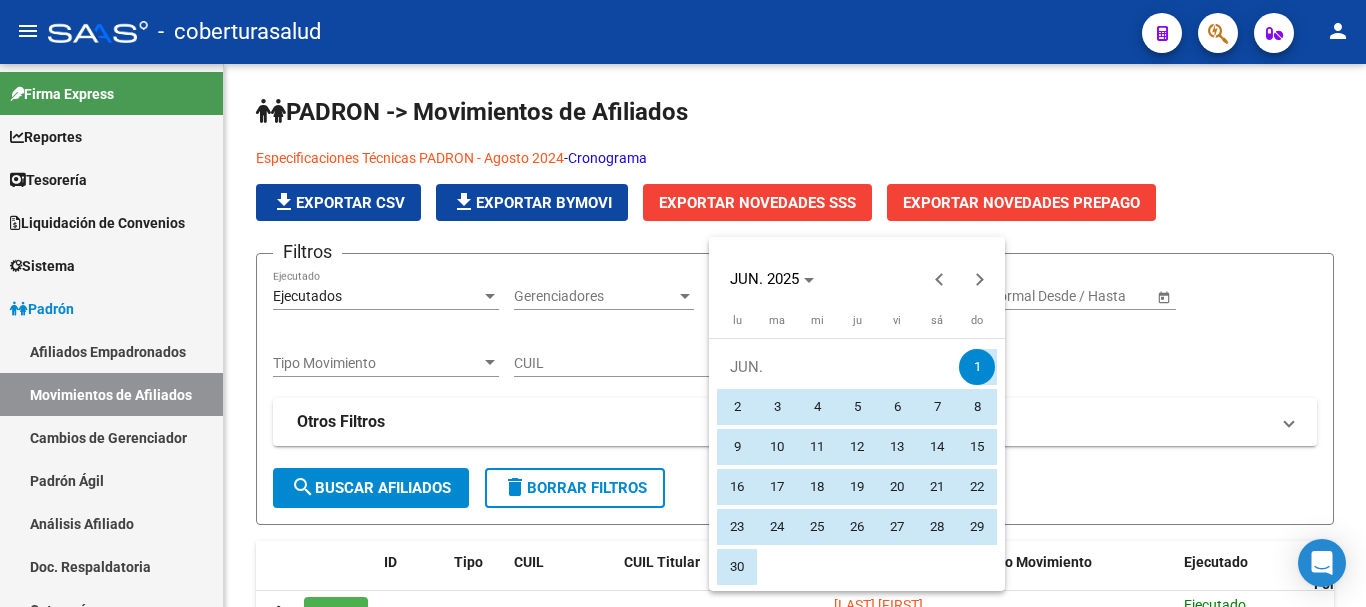 click on "8" at bounding box center (977, 407) 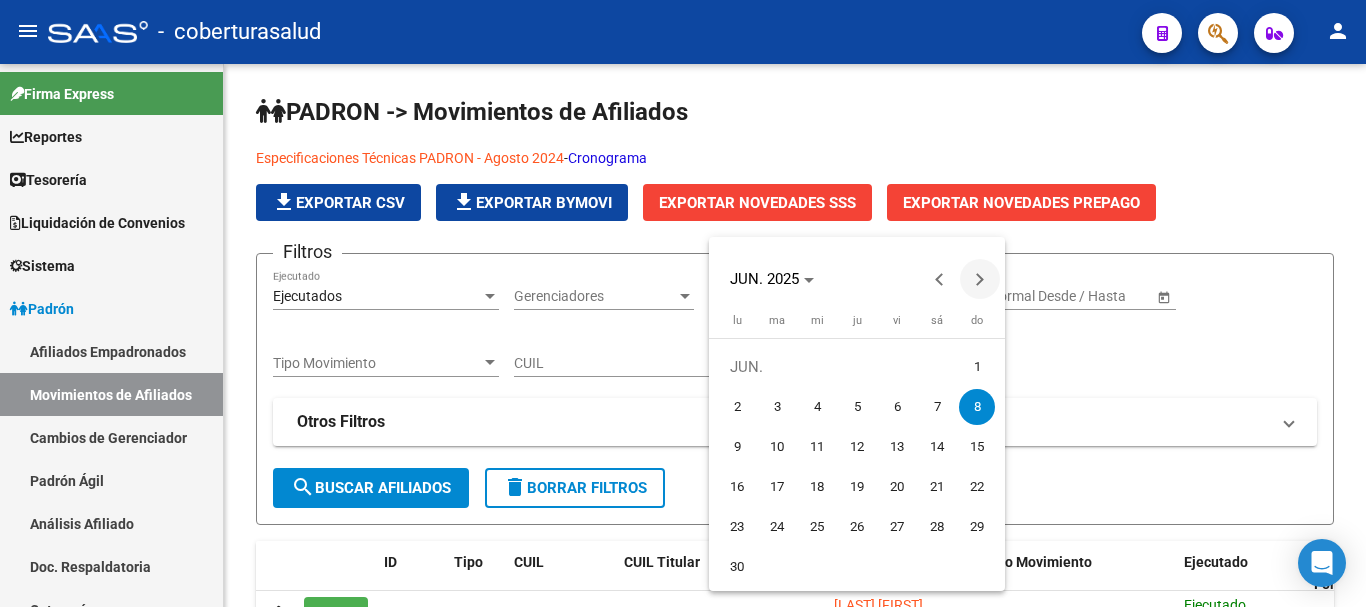 click at bounding box center [980, 279] 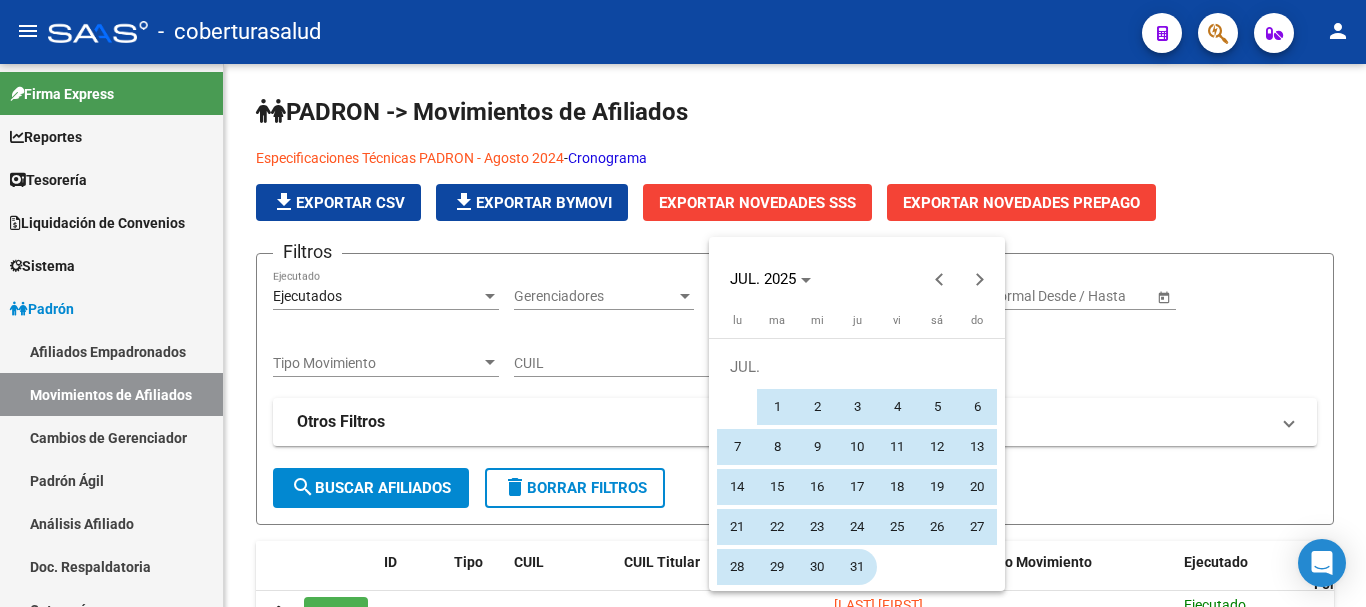 click on "31" at bounding box center [857, 567] 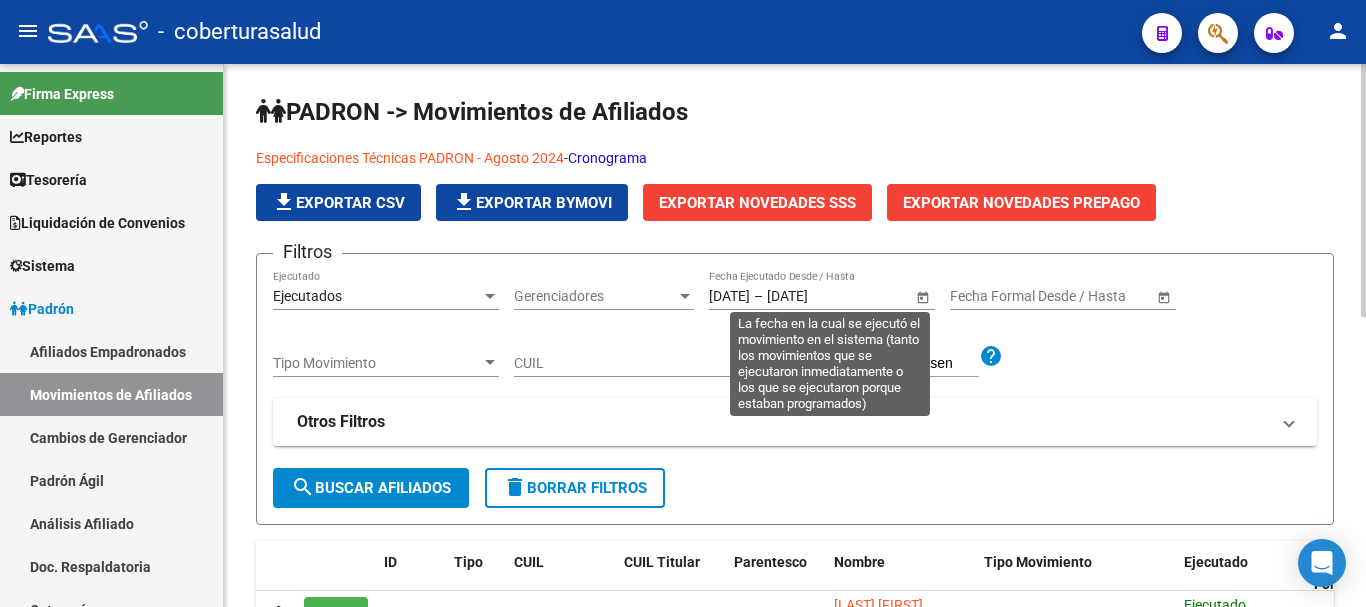 click 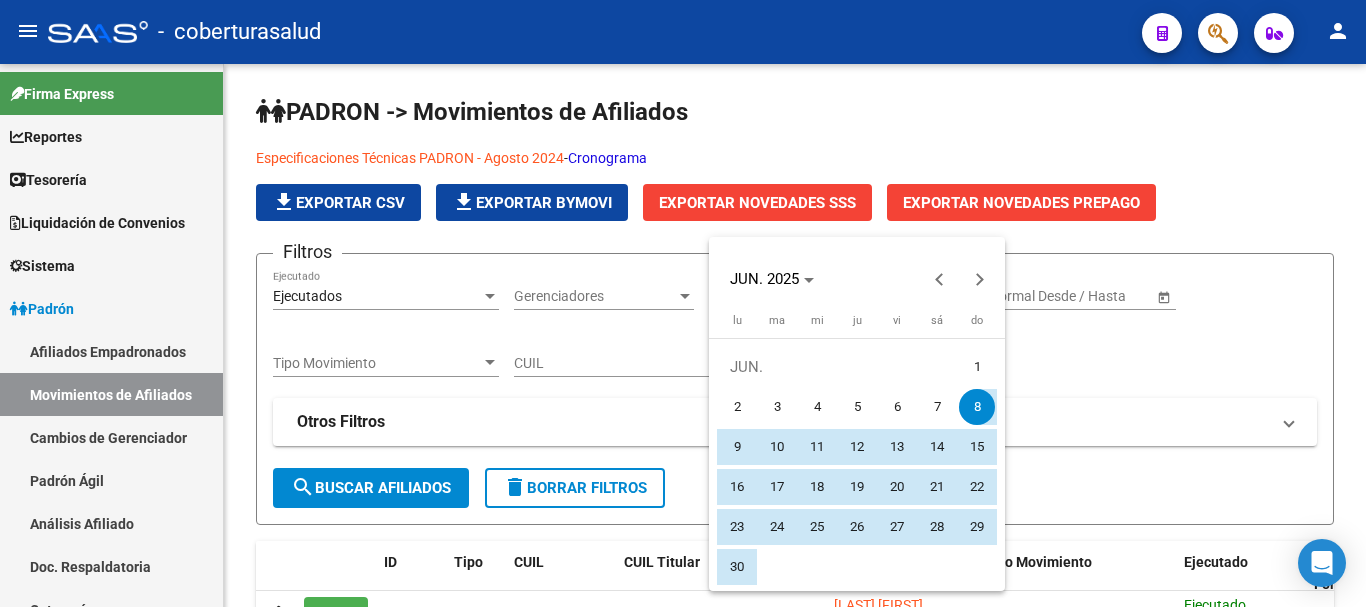 click on "15" at bounding box center (977, 447) 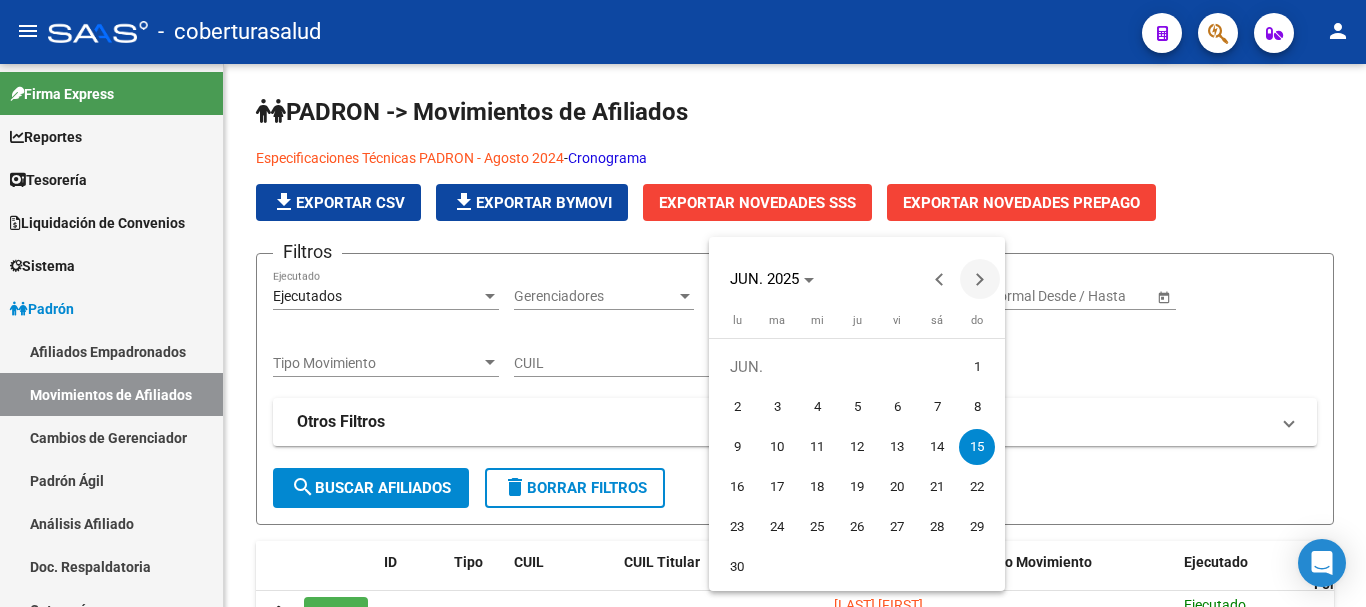 click at bounding box center (980, 279) 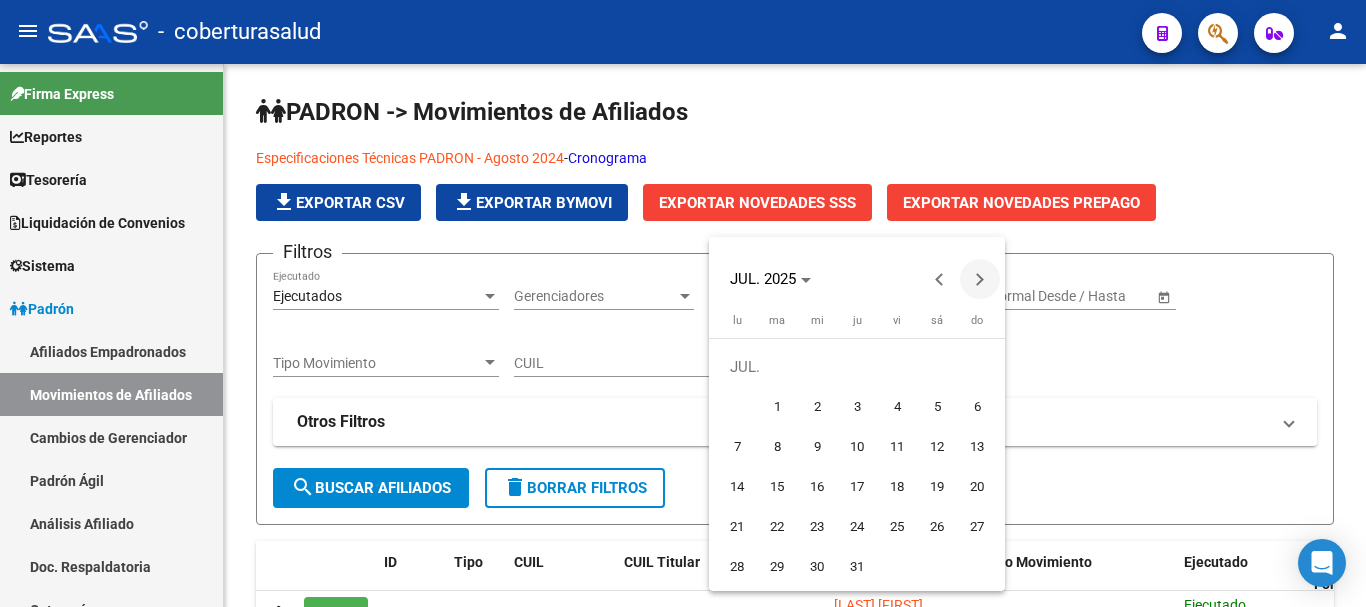 click at bounding box center [980, 279] 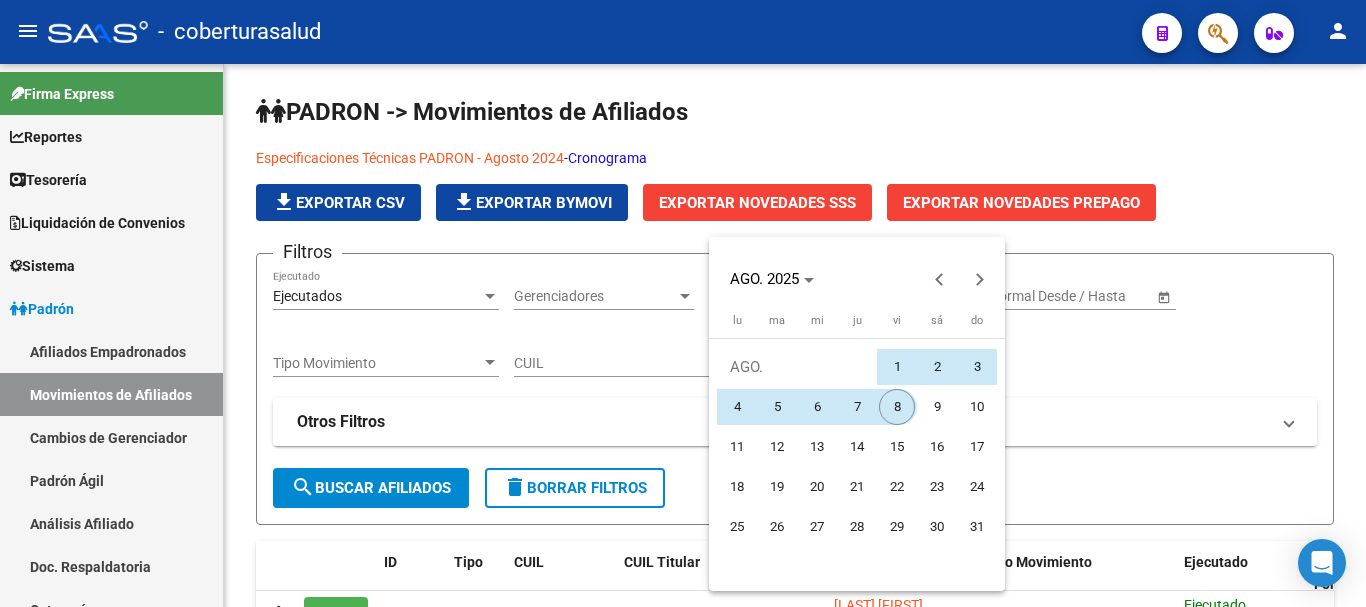 click on "8" at bounding box center (897, 407) 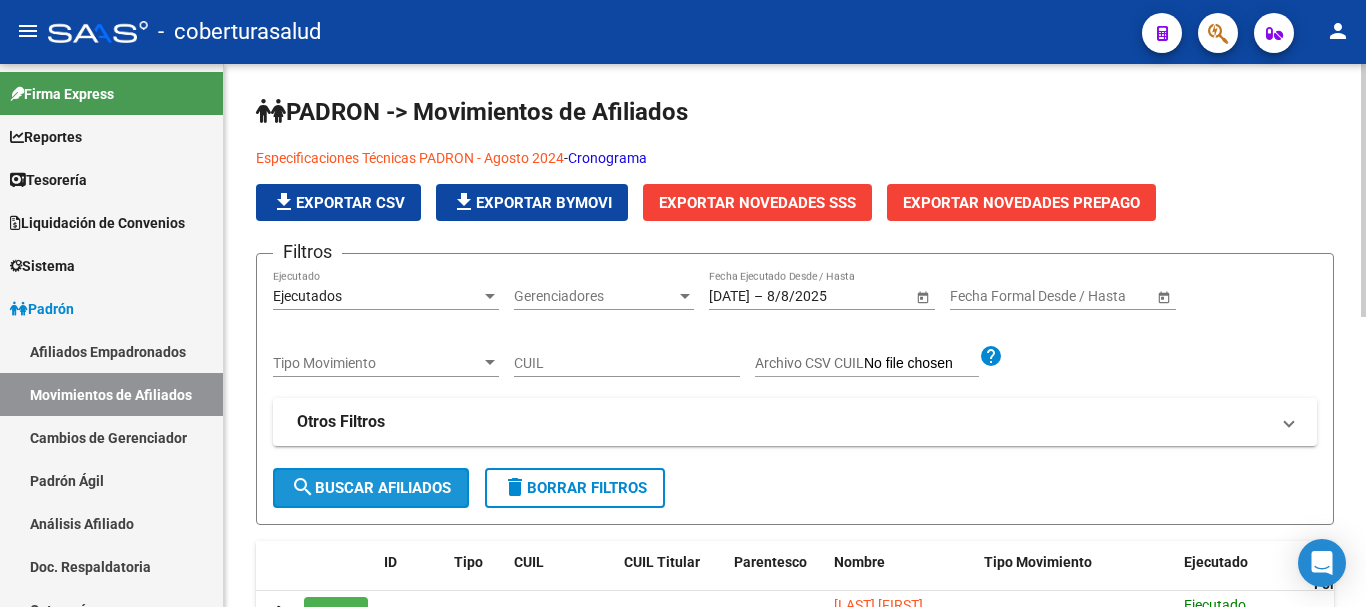 click on "search  Buscar Afiliados" 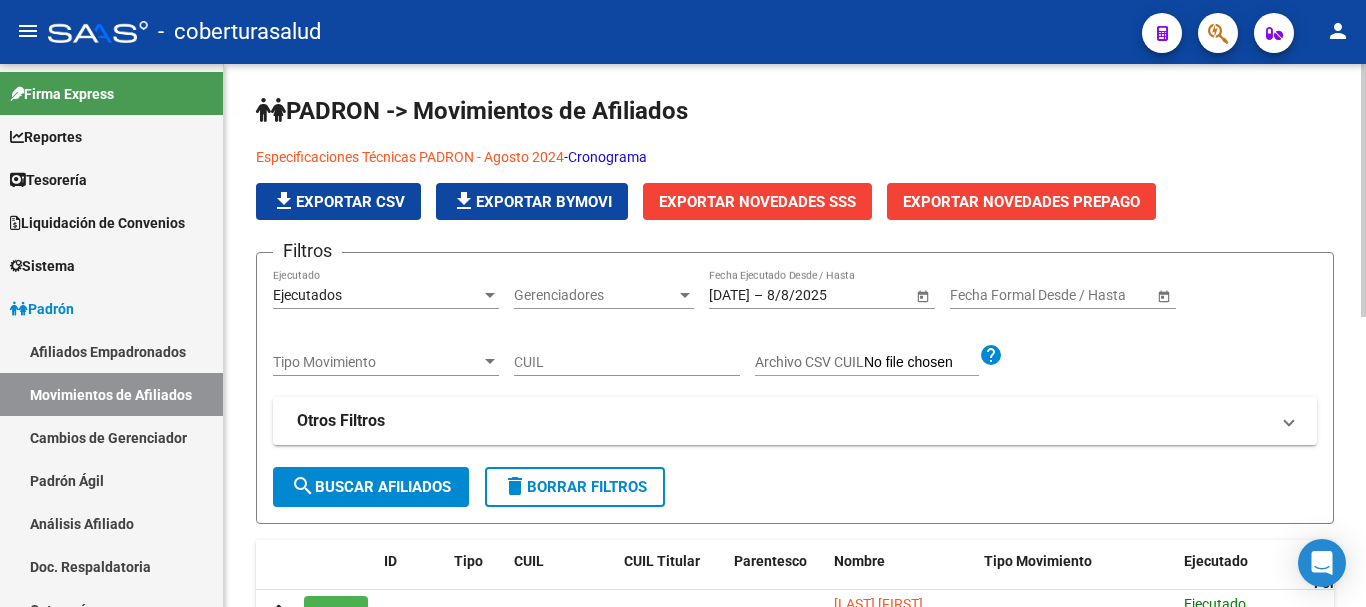 scroll, scrollTop: 0, scrollLeft: 0, axis: both 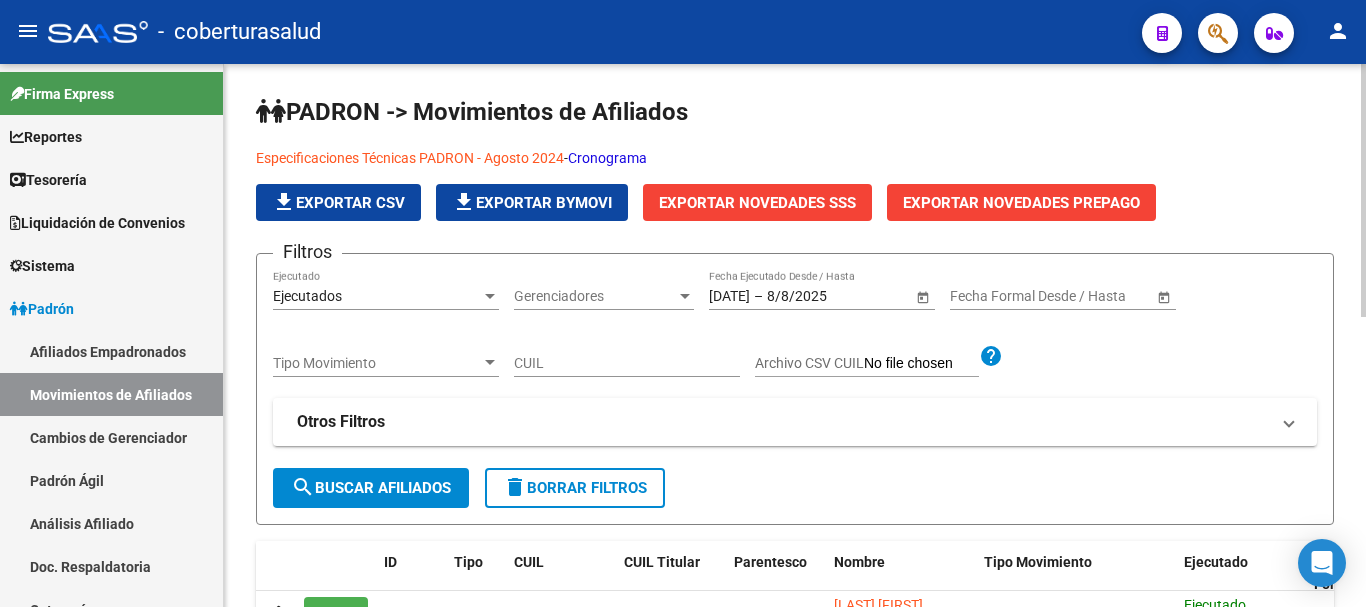 click on "Exportar Novedades SSS" 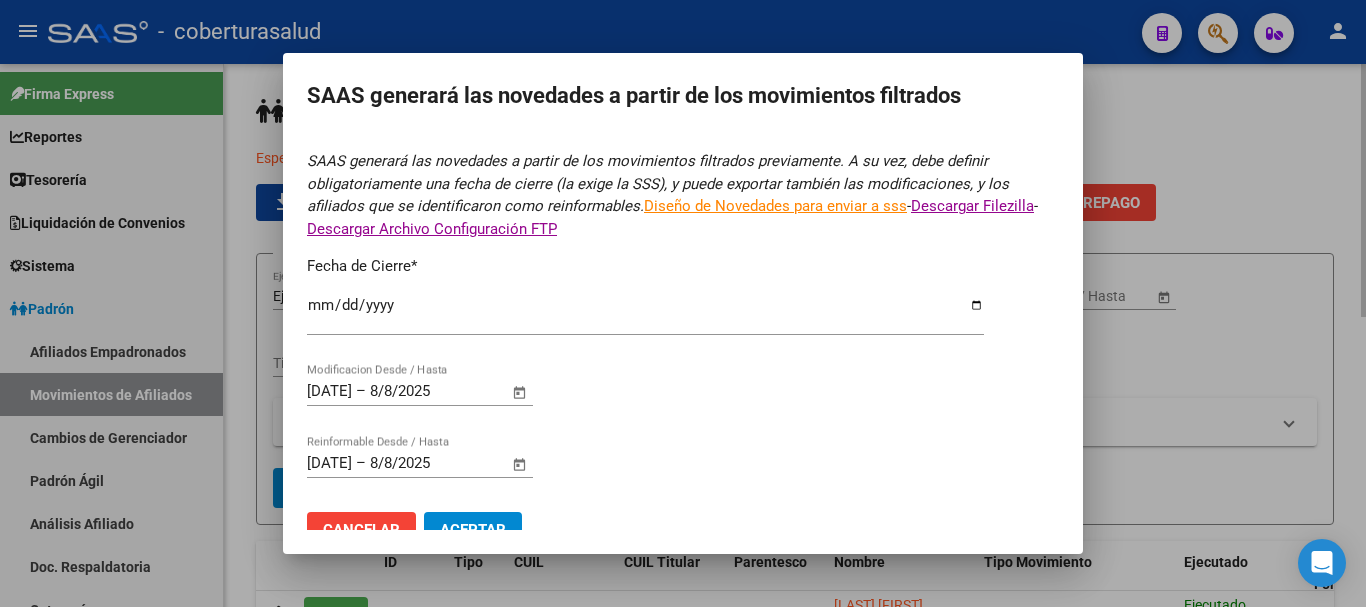 type on "2025-07-31" 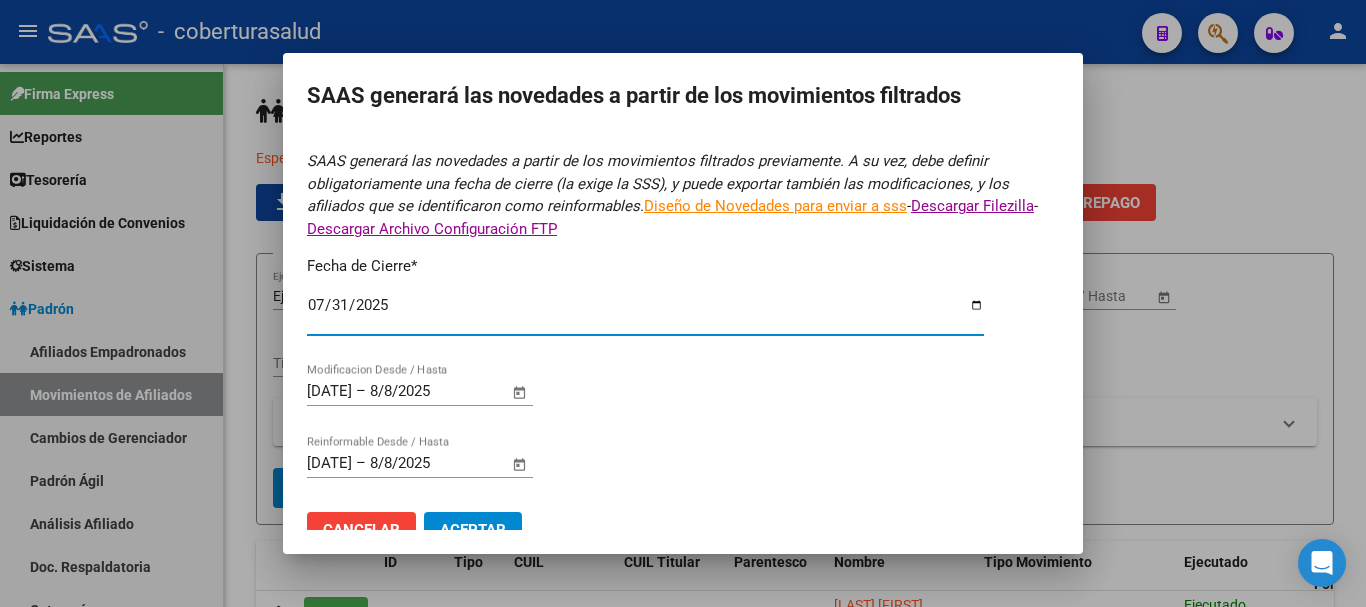 click on "2025-07-31" at bounding box center [645, 313] 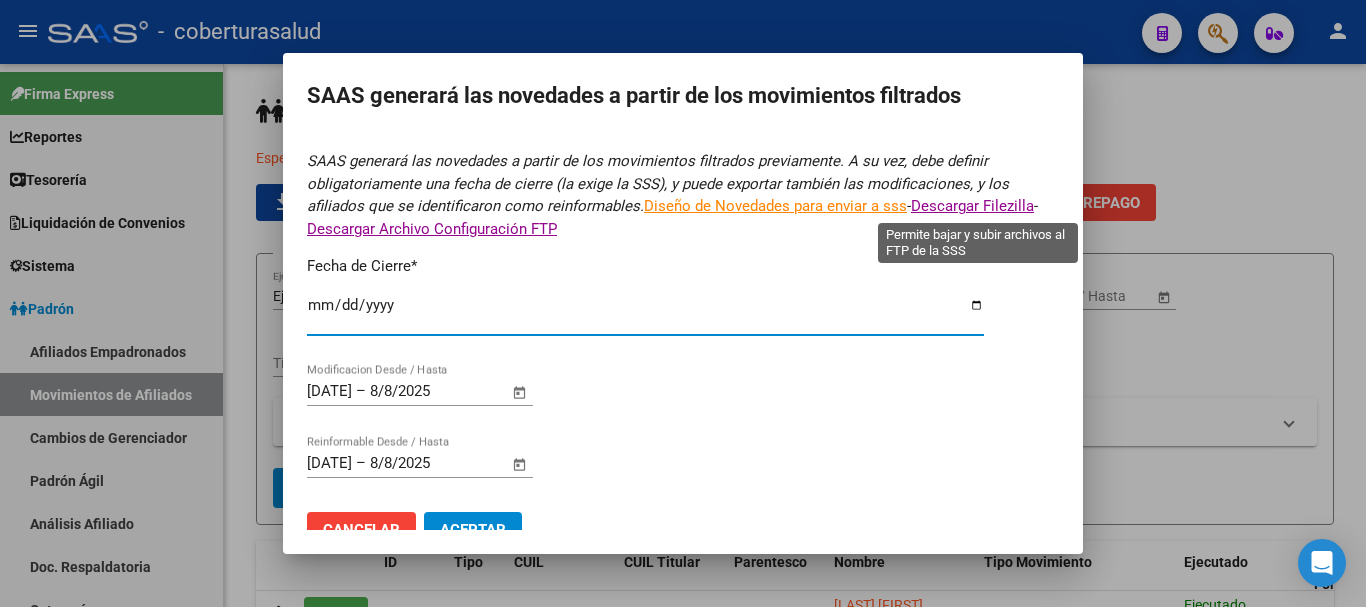 type on "2025-07-08" 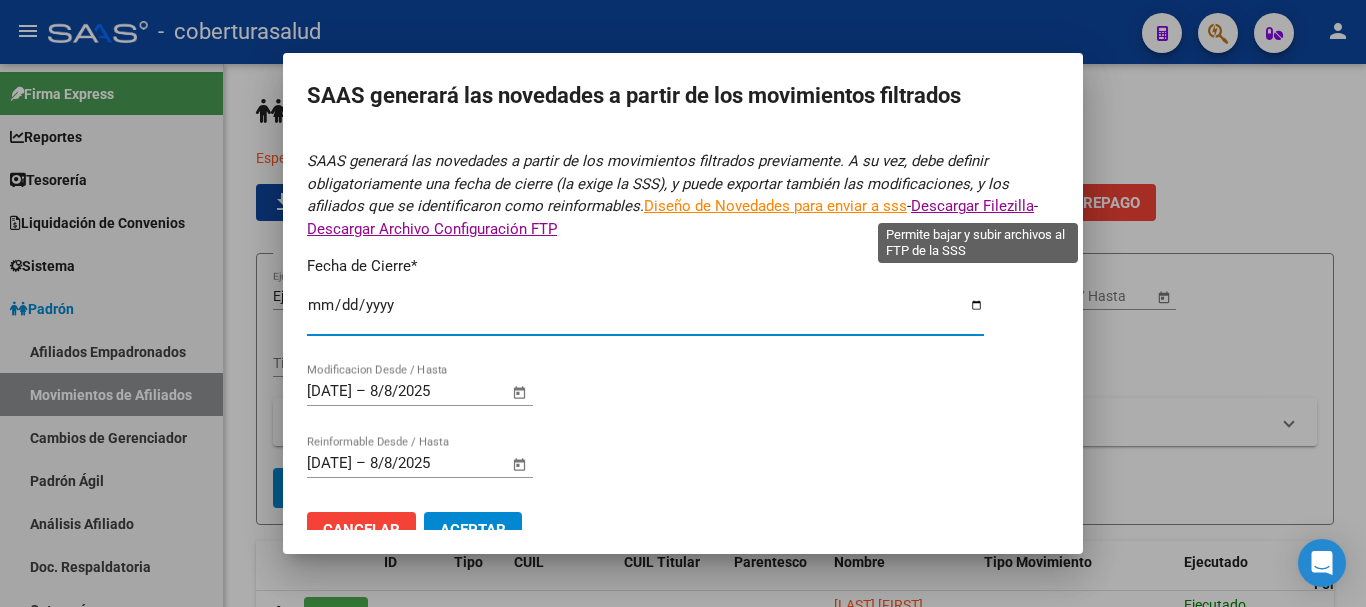 type on "2025-08-08" 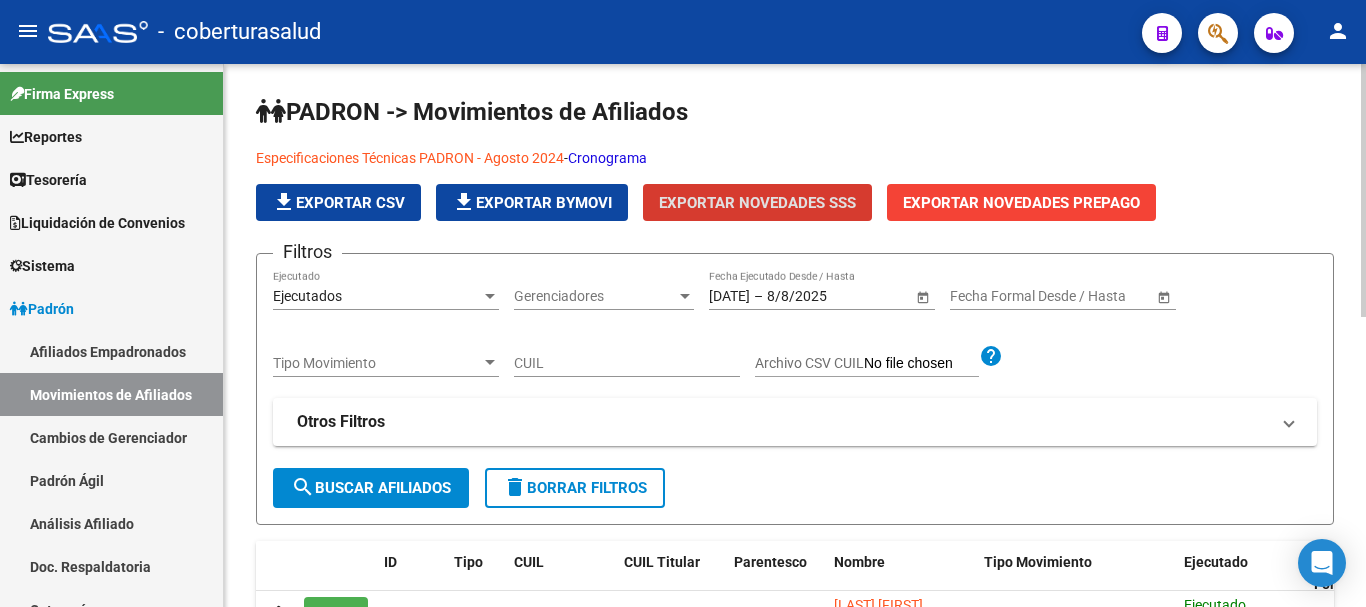 click on "Exportar Novedades SSS" 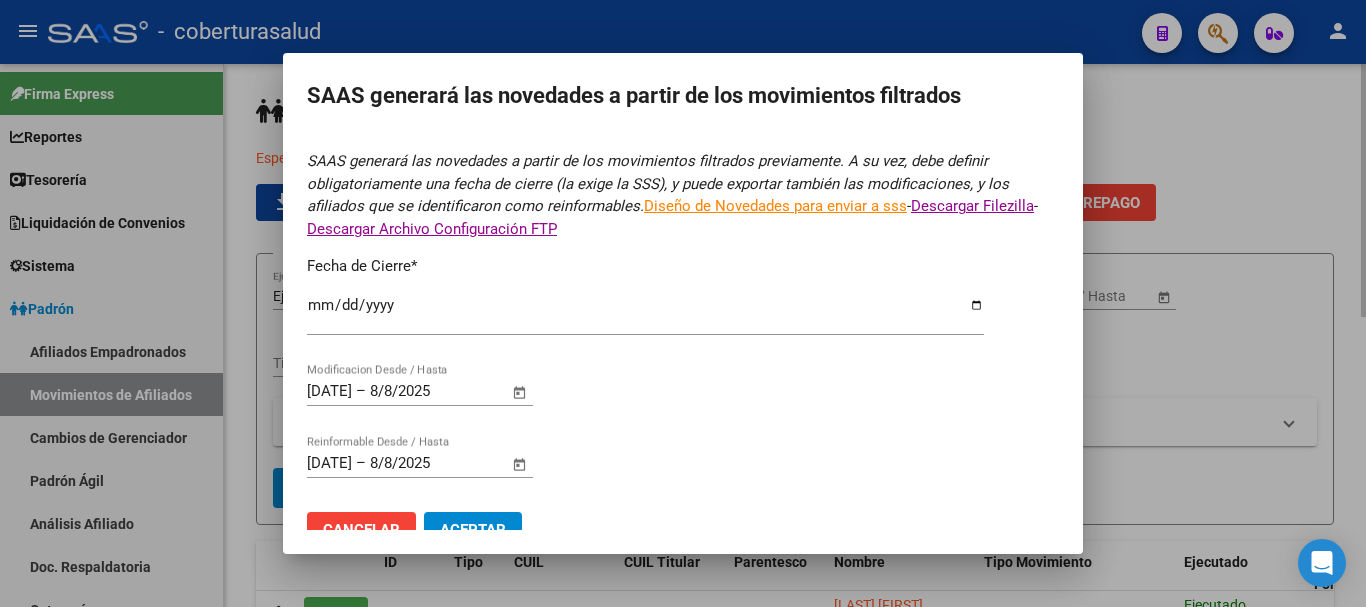 type on "2025-07-31" 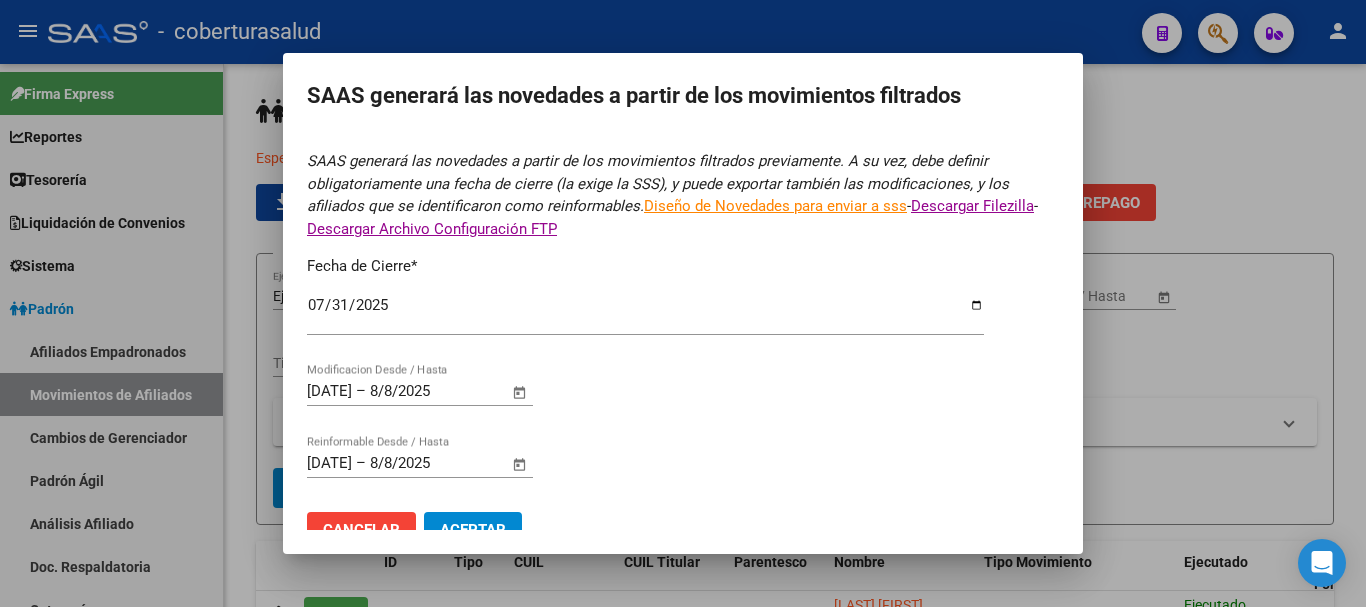 click on "Cancelar" 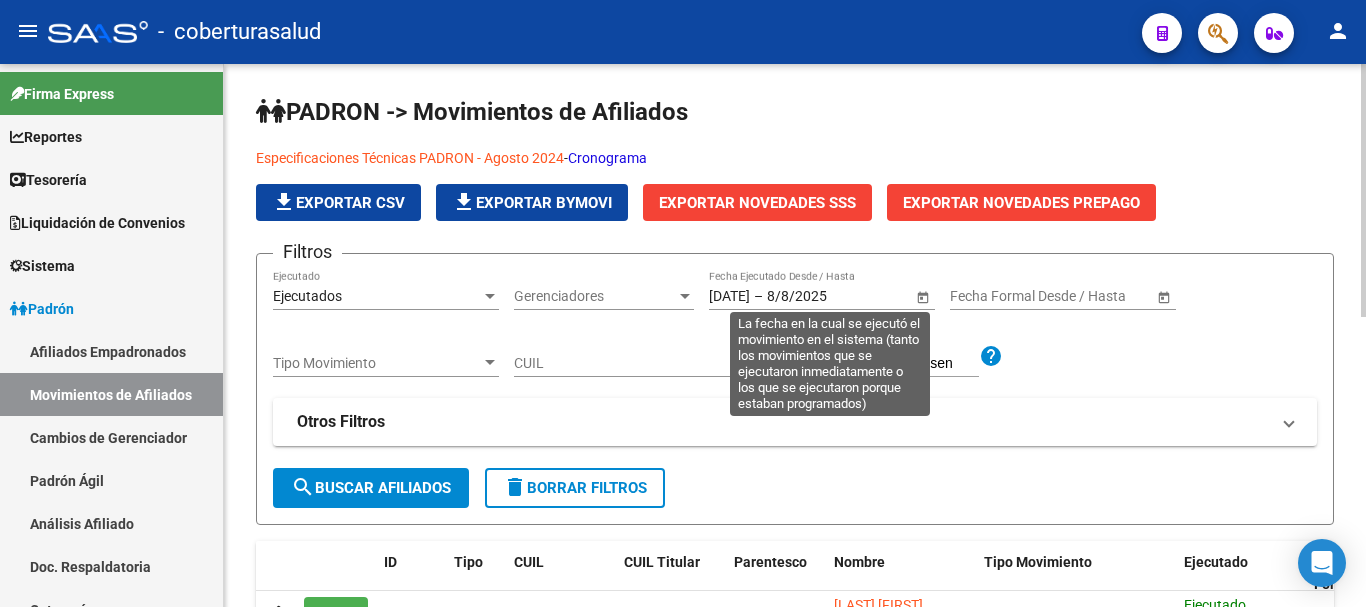 click 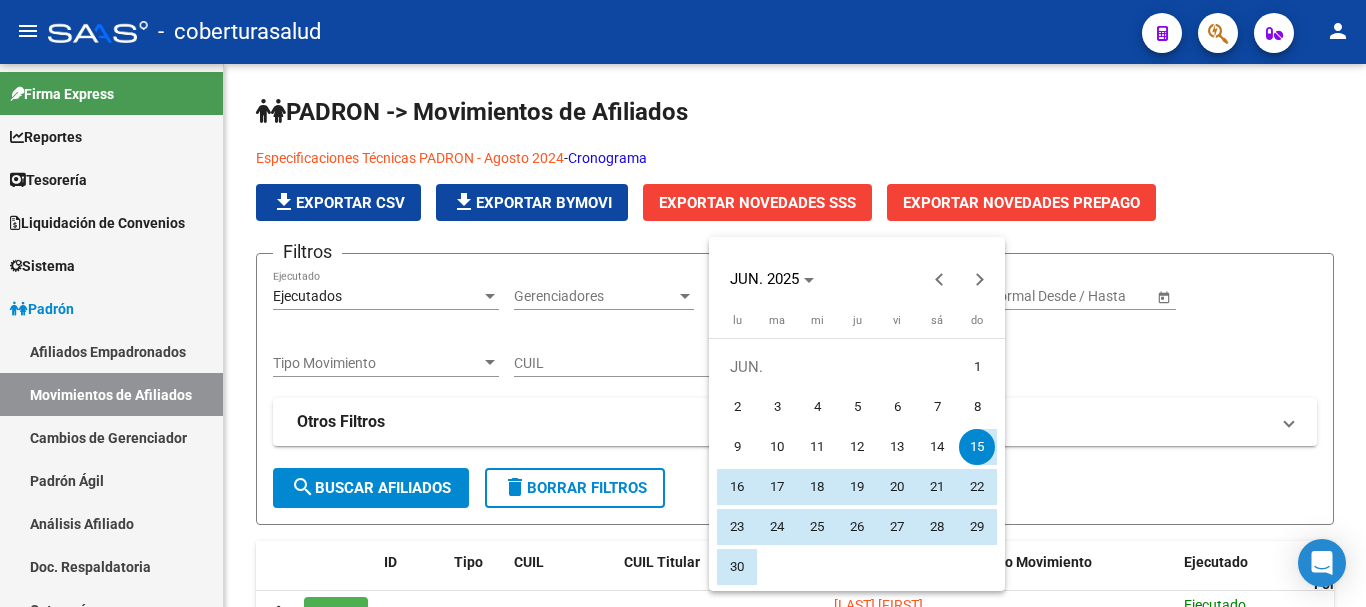 click on "1" at bounding box center (977, 367) 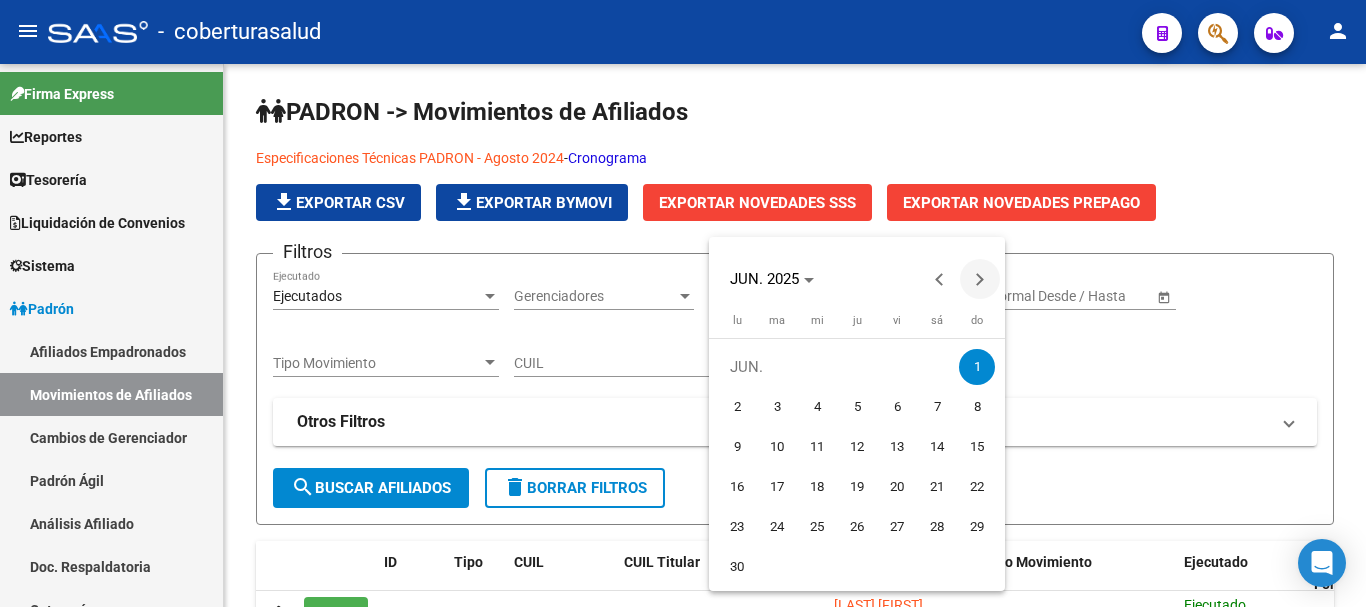 click at bounding box center [980, 279] 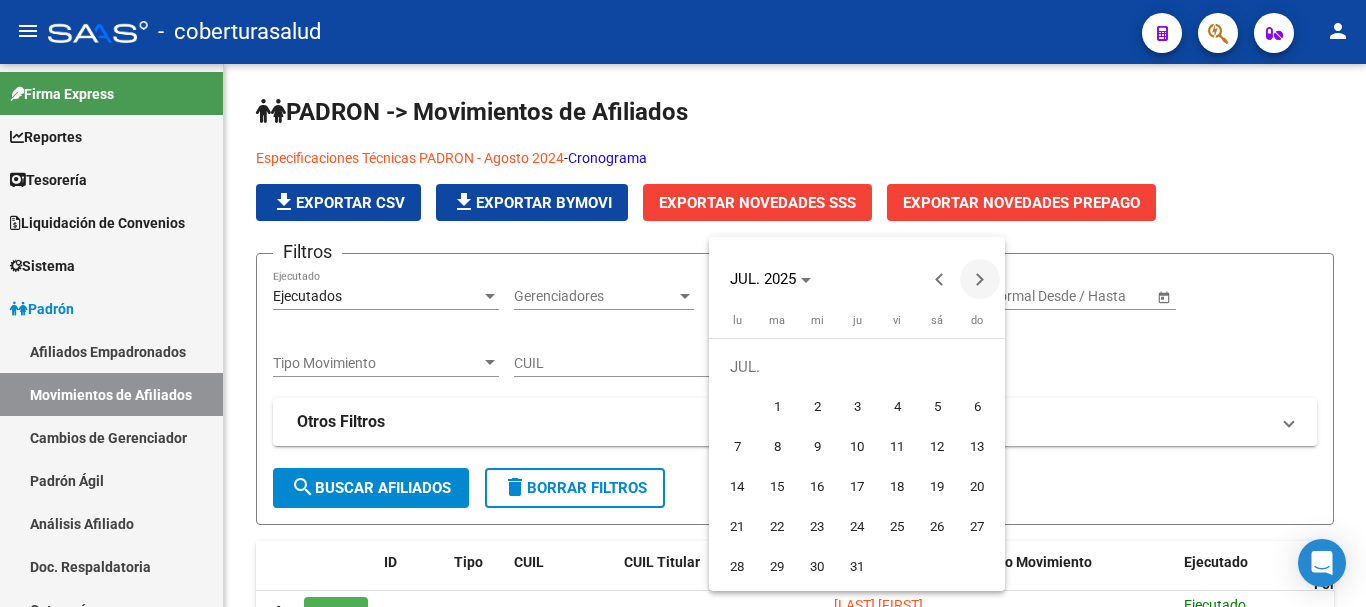 click at bounding box center [980, 279] 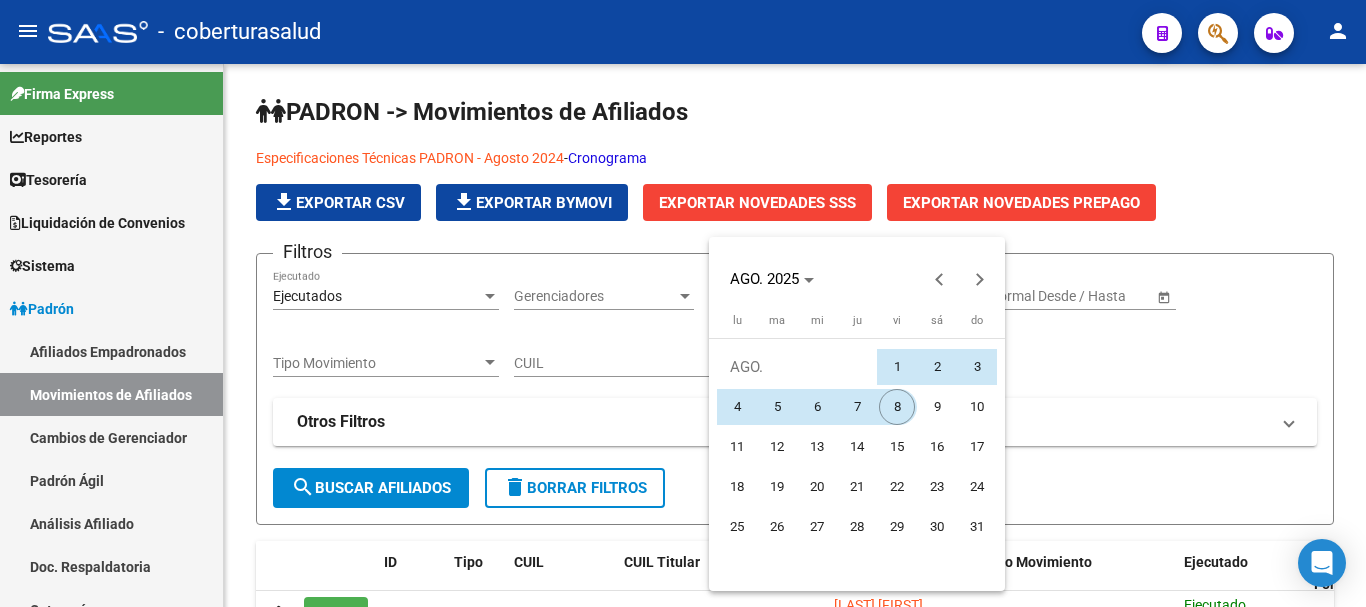 click on "8" at bounding box center [897, 407] 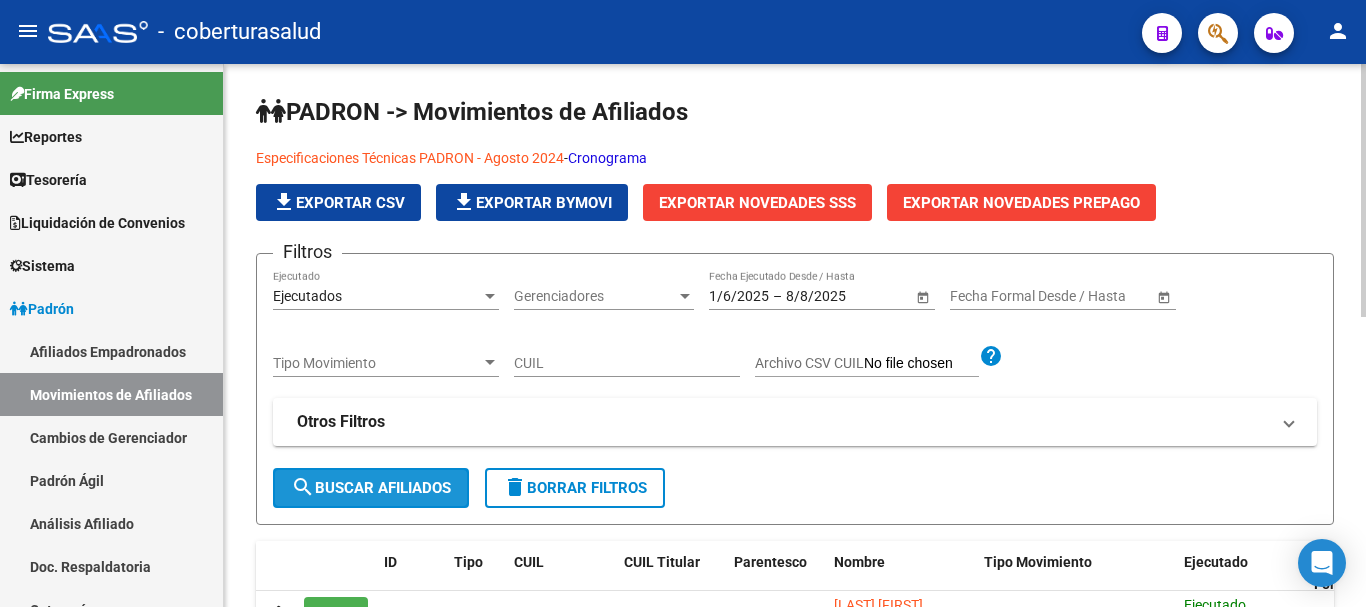 click on "search  Buscar Afiliados" 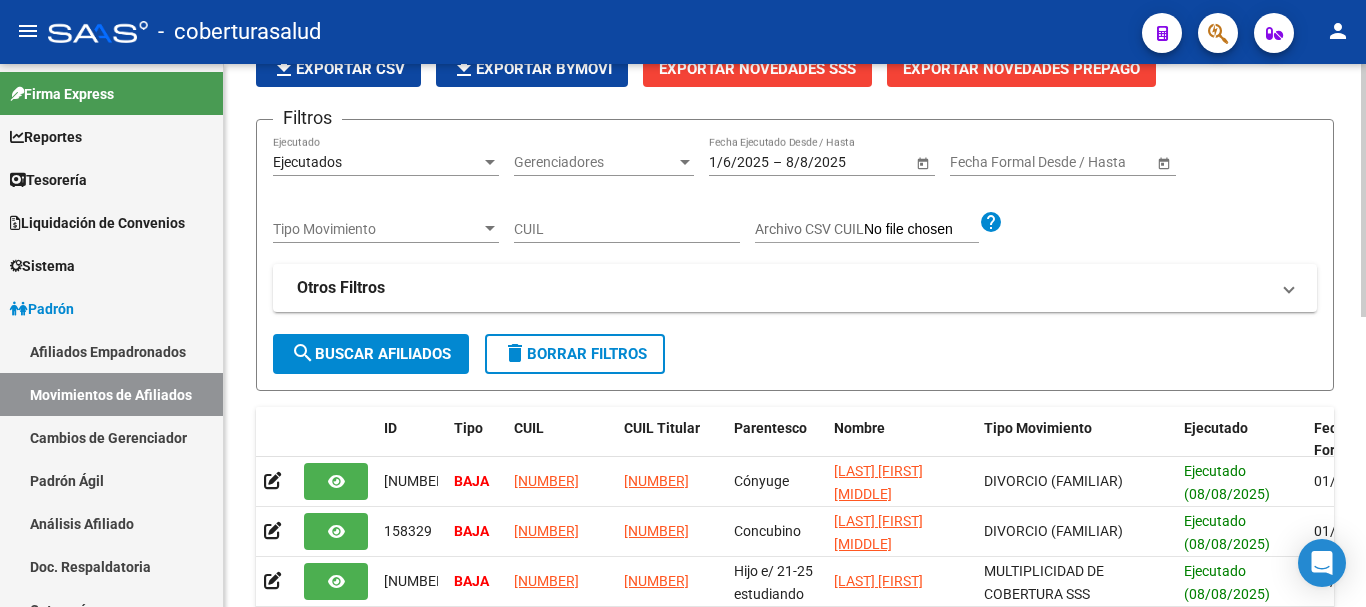 scroll, scrollTop: 0, scrollLeft: 0, axis: both 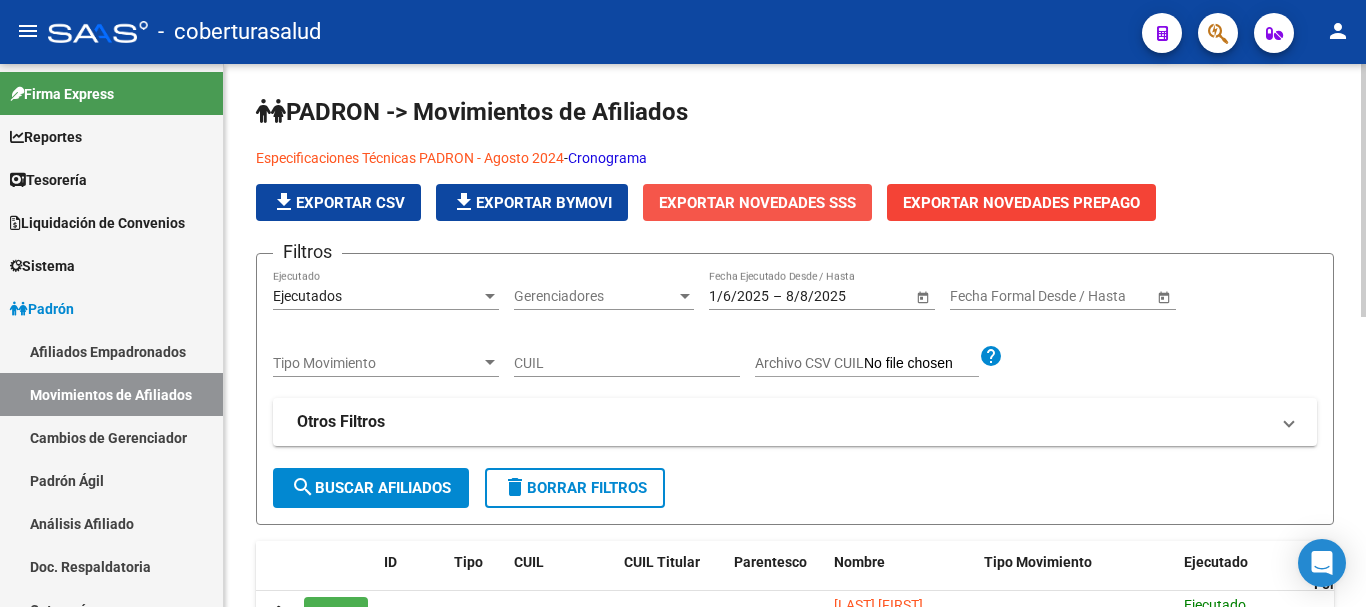 click on "Exportar Novedades SSS" 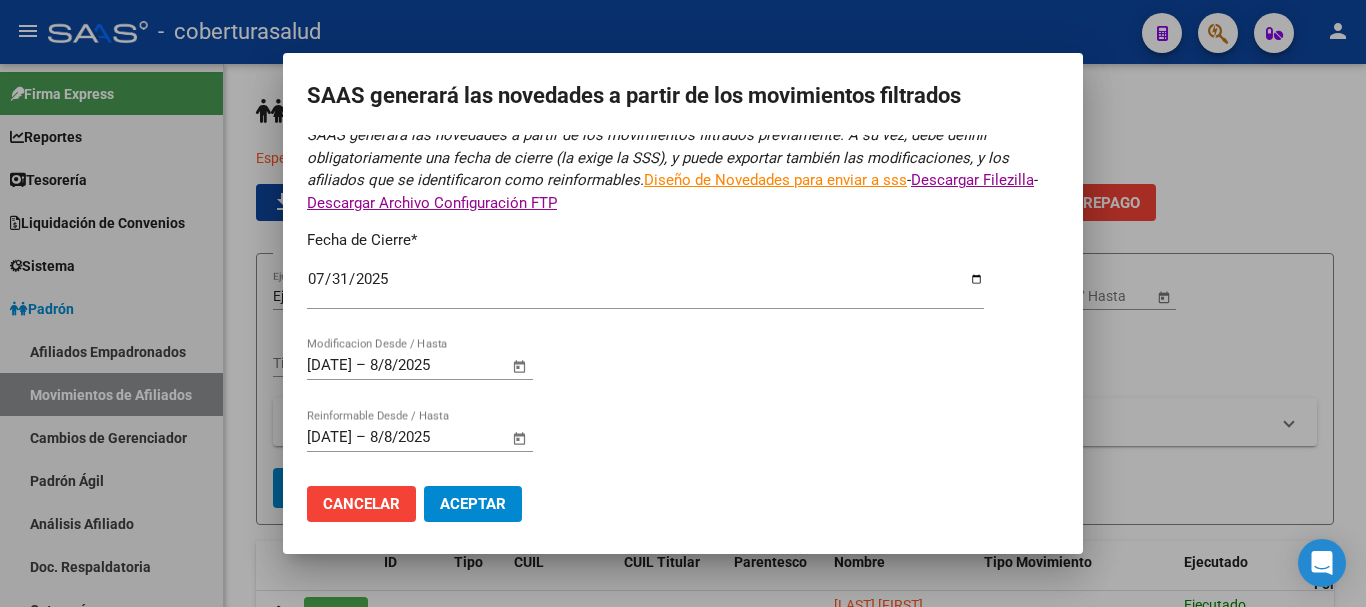 scroll, scrollTop: 34, scrollLeft: 0, axis: vertical 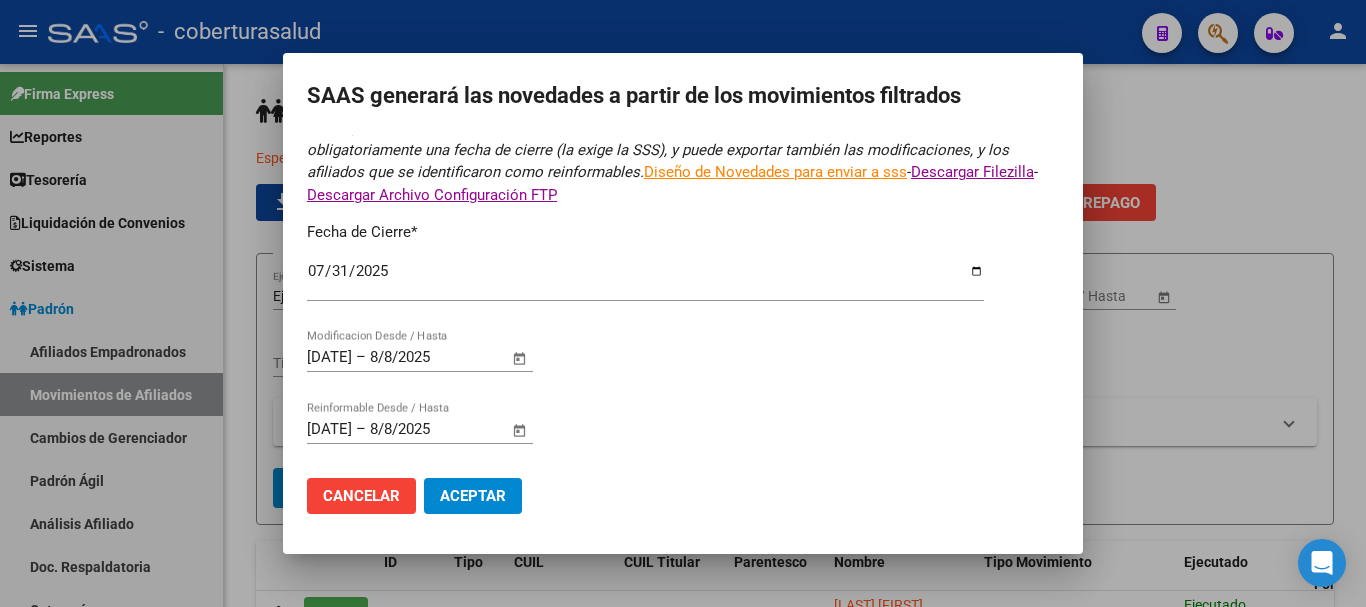 click on "Aceptar" 